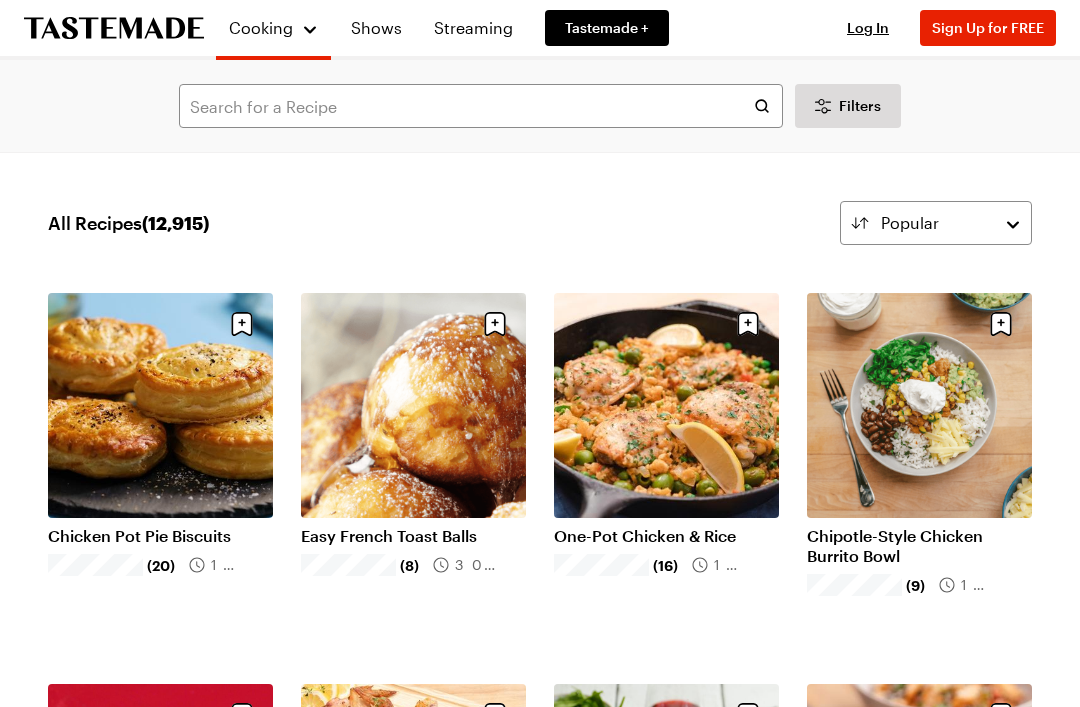 scroll, scrollTop: 0, scrollLeft: 0, axis: both 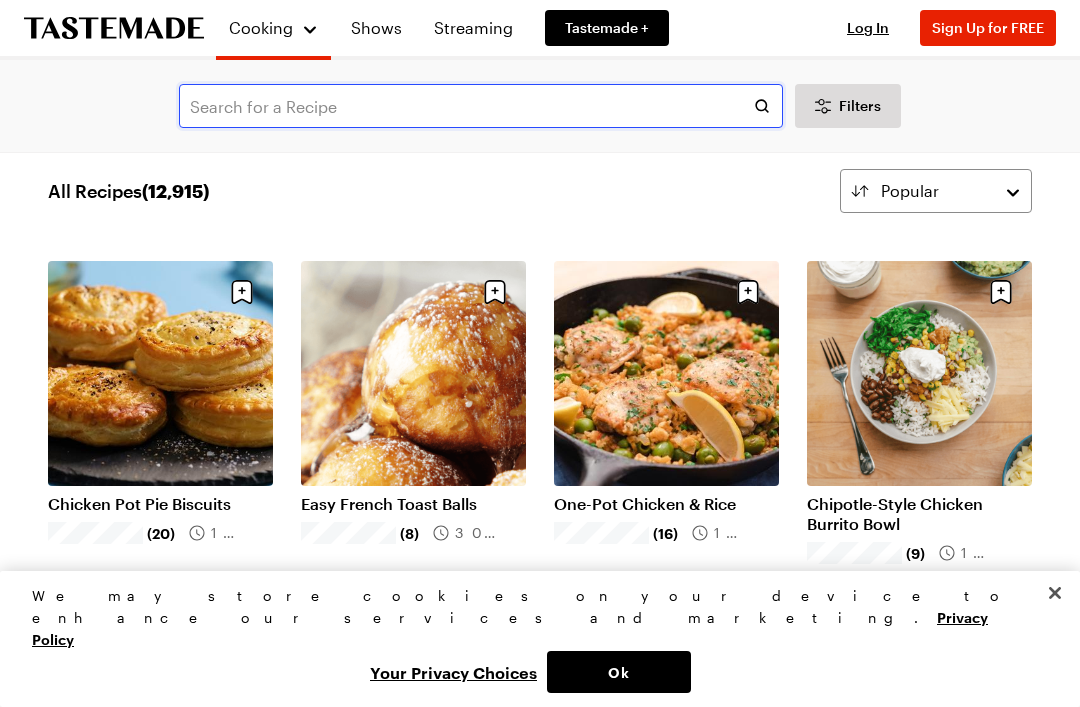 click at bounding box center [481, 106] 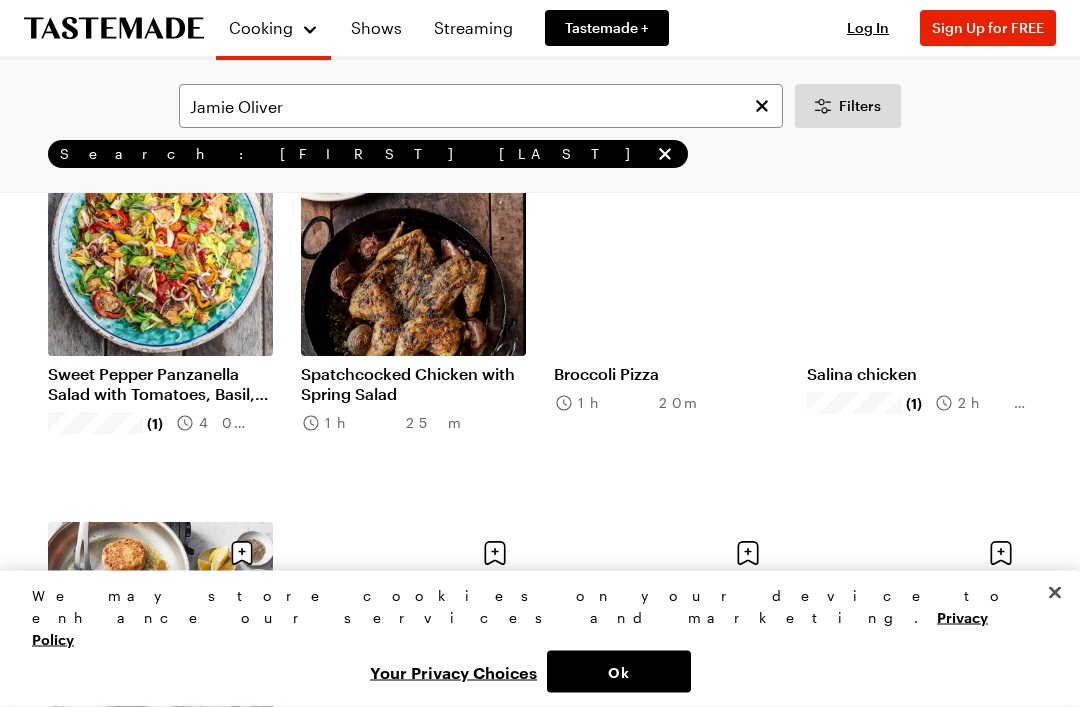 scroll, scrollTop: 1001, scrollLeft: 0, axis: vertical 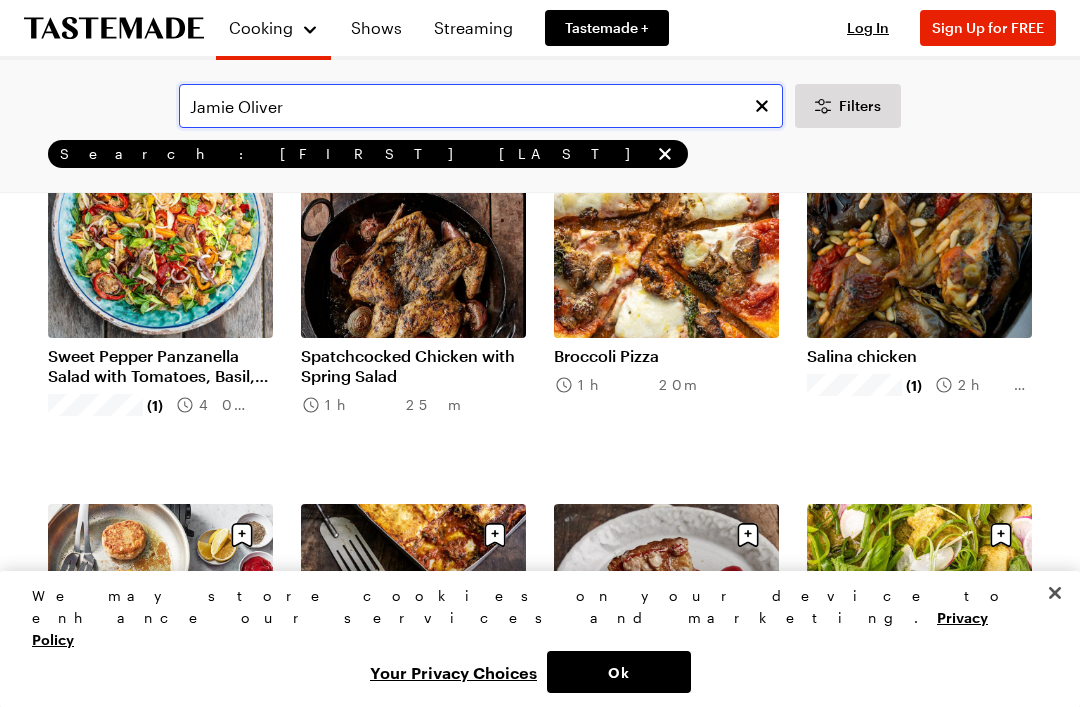 click on "Jamie Oliver" at bounding box center [481, 106] 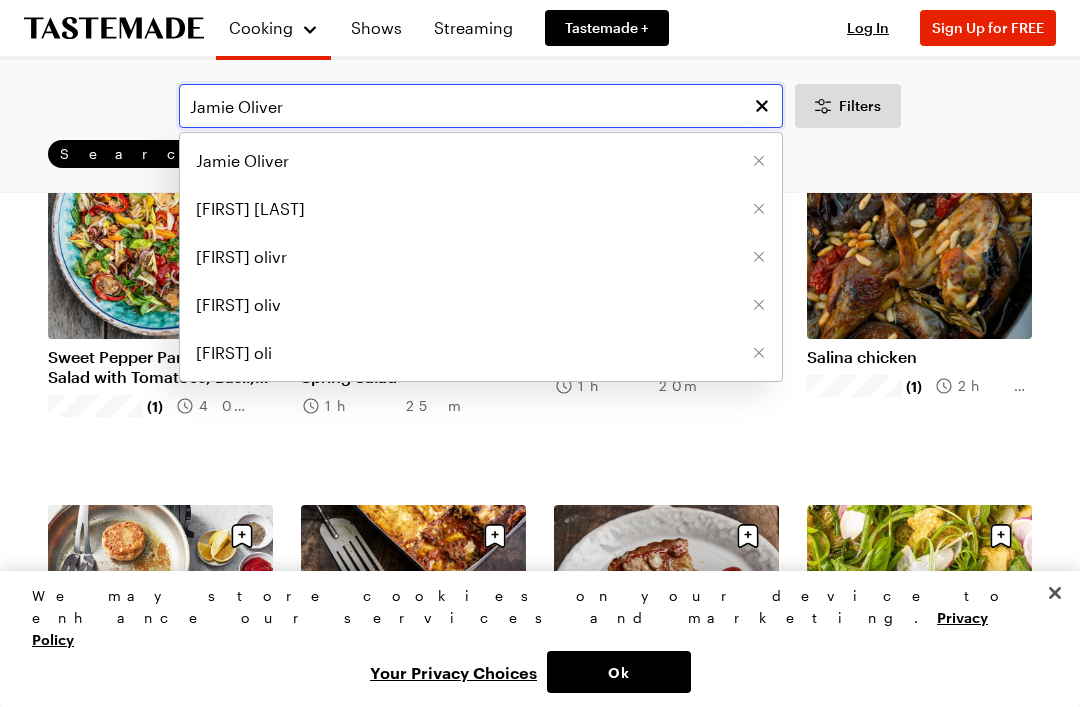 scroll, scrollTop: 0, scrollLeft: 0, axis: both 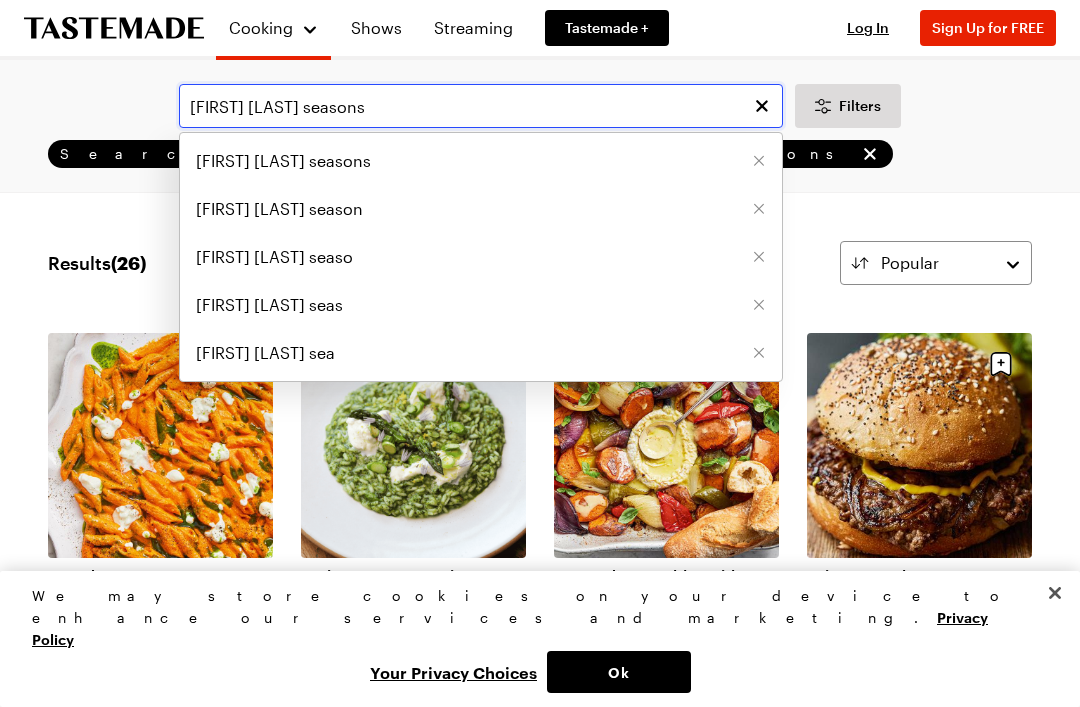 type on "[FIRST] [LAST] seasons" 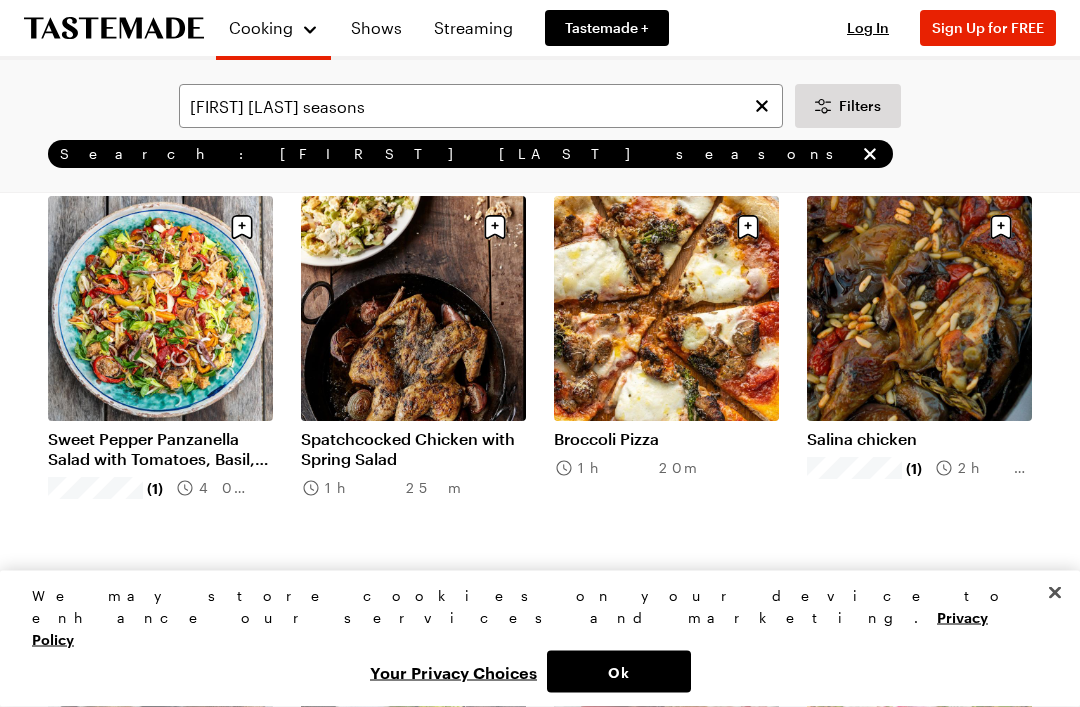 scroll, scrollTop: 920, scrollLeft: 0, axis: vertical 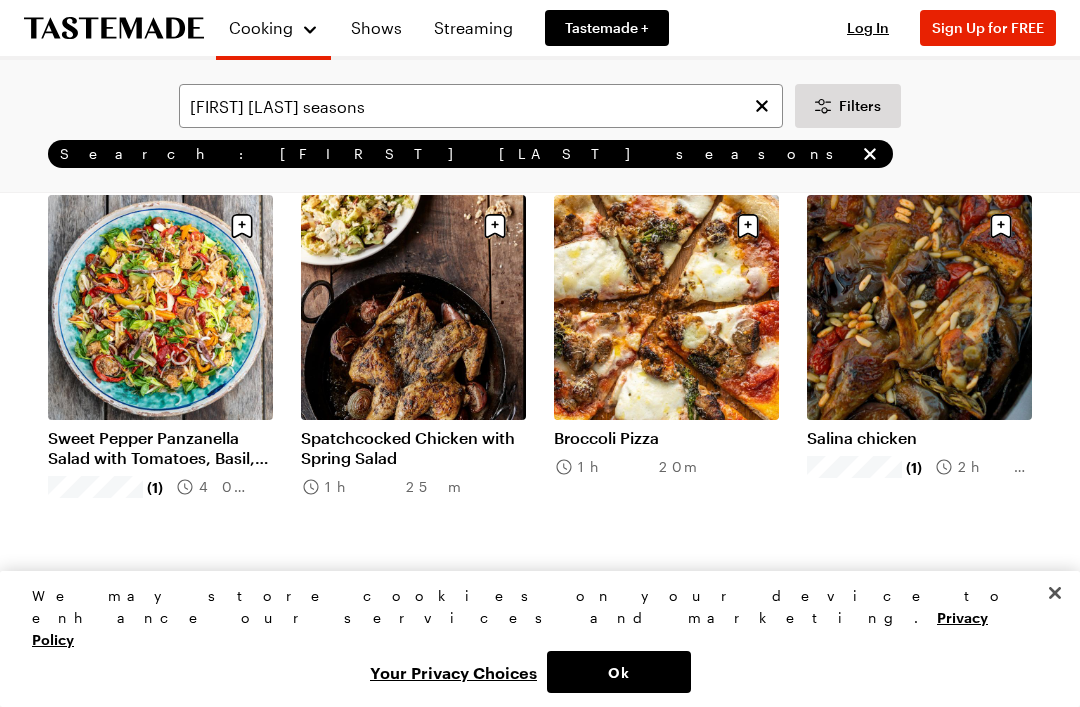 click on "Sweet Pepper Panzanella Salad with Tomatoes, Basil, Capers & Anchovies" at bounding box center [160, 448] 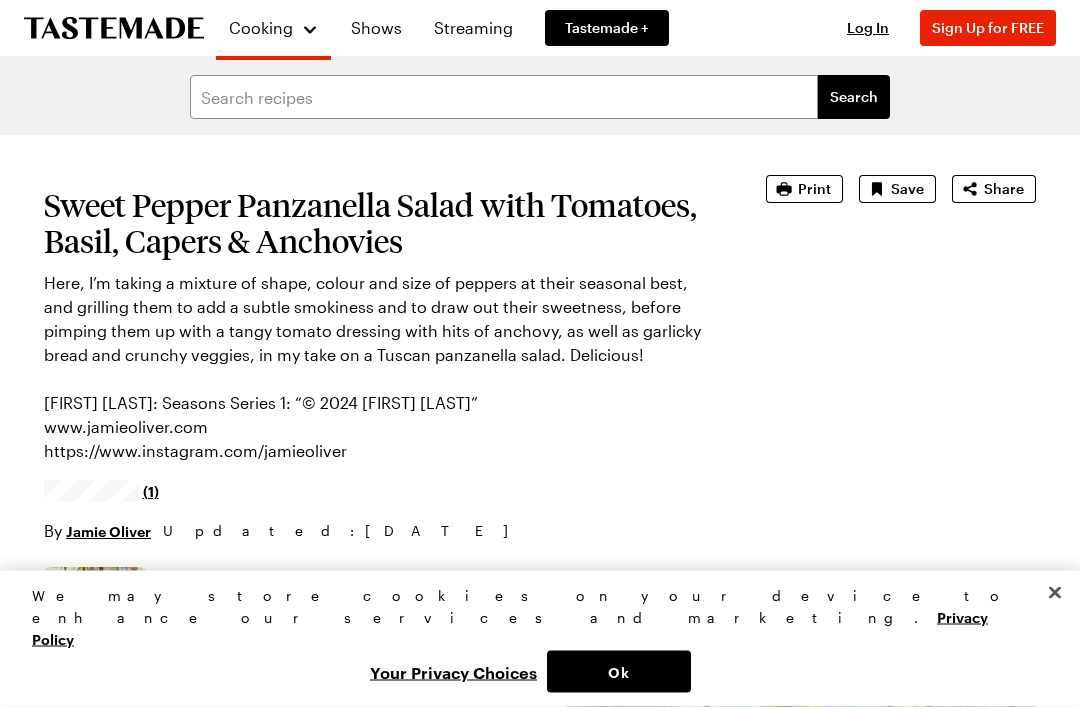 scroll, scrollTop: 0, scrollLeft: 0, axis: both 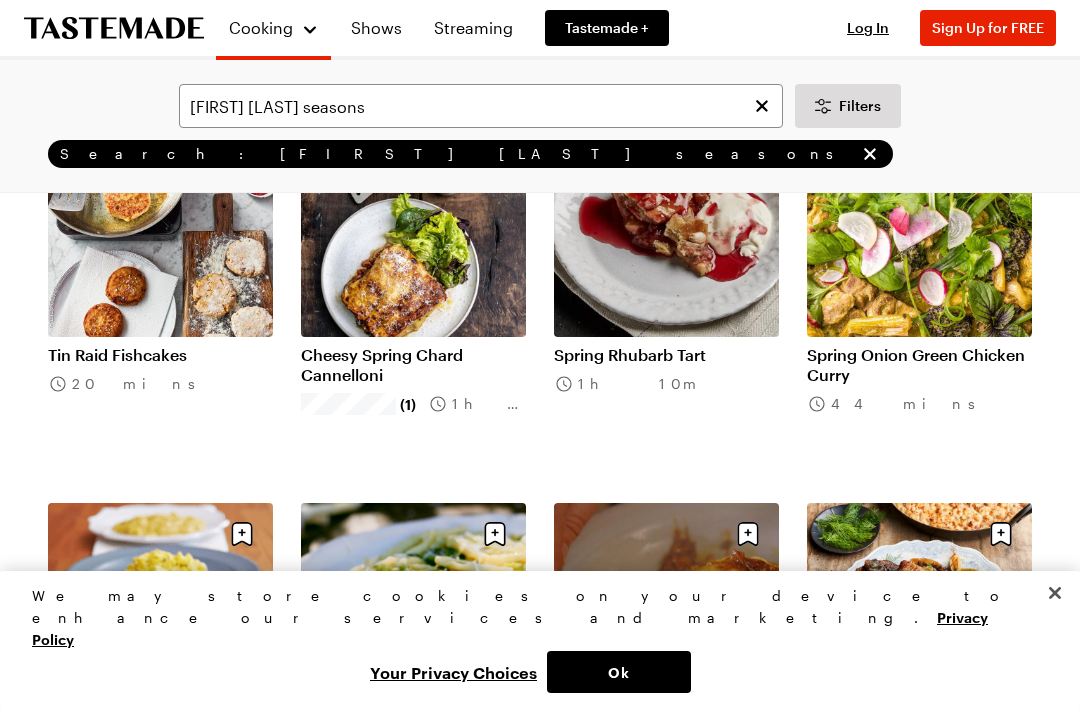 click on "Filters" at bounding box center (848, 106) 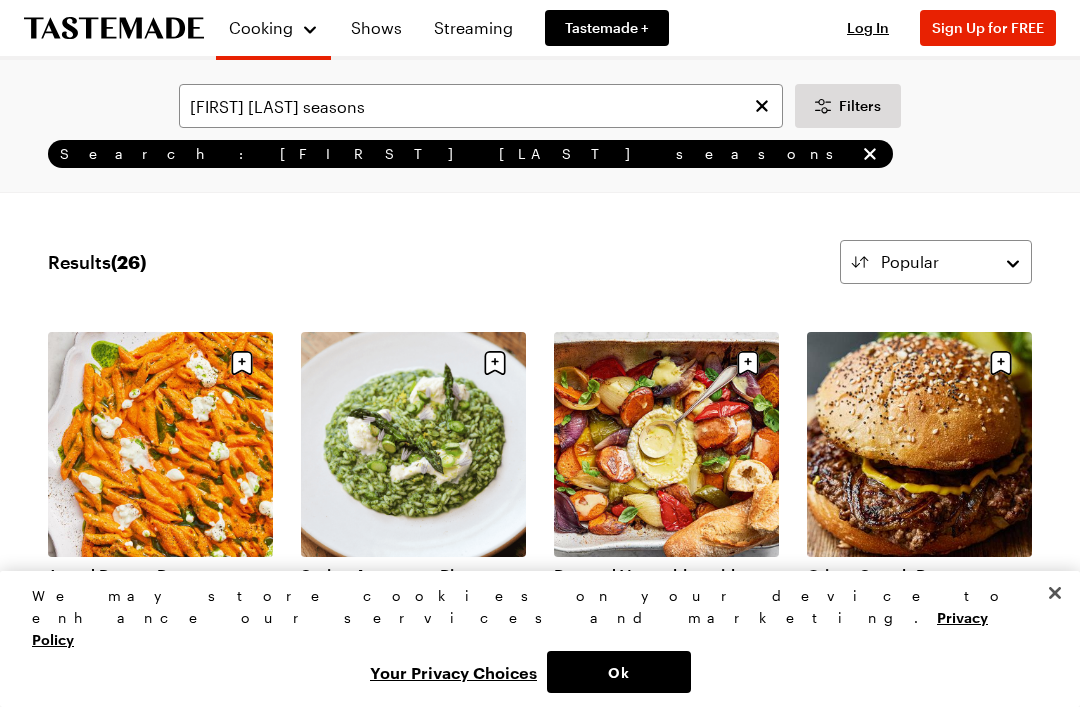 scroll, scrollTop: 0, scrollLeft: 0, axis: both 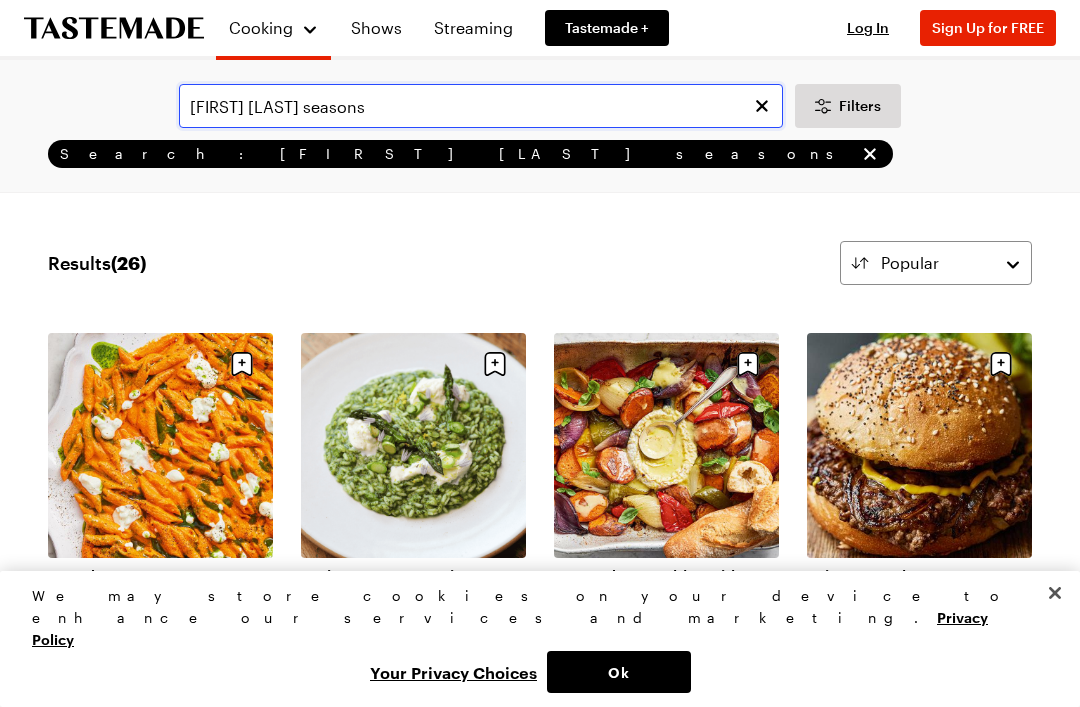 click on "[FIRST] [LAST] seasons" at bounding box center (481, 106) 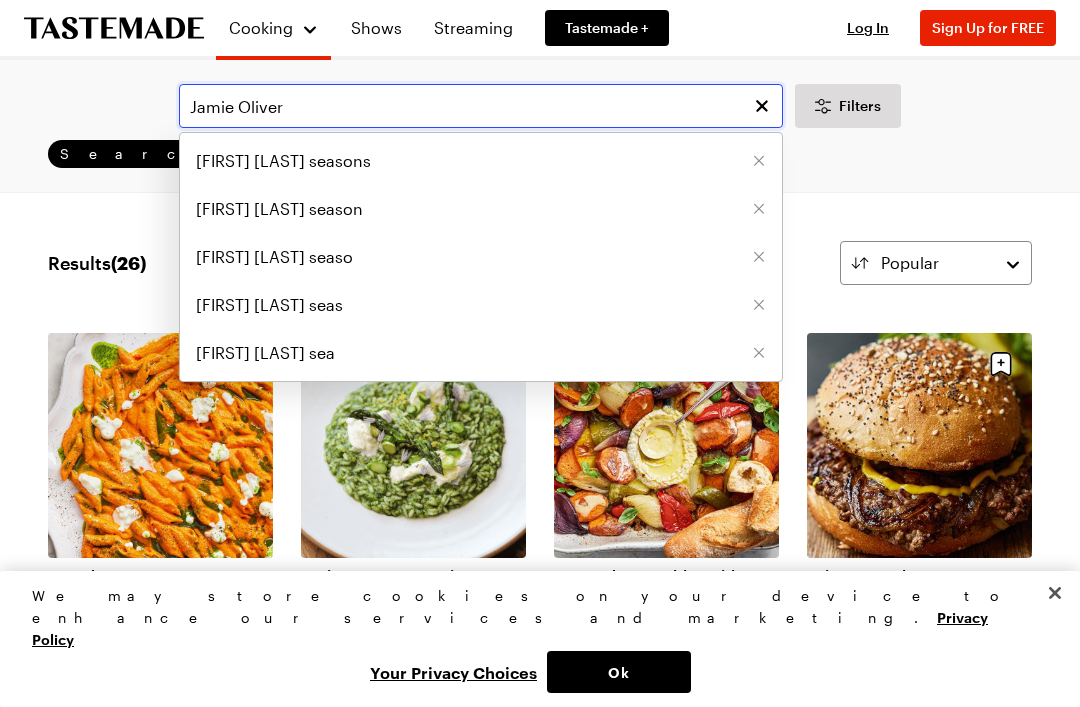 type on "Jamie Oliver" 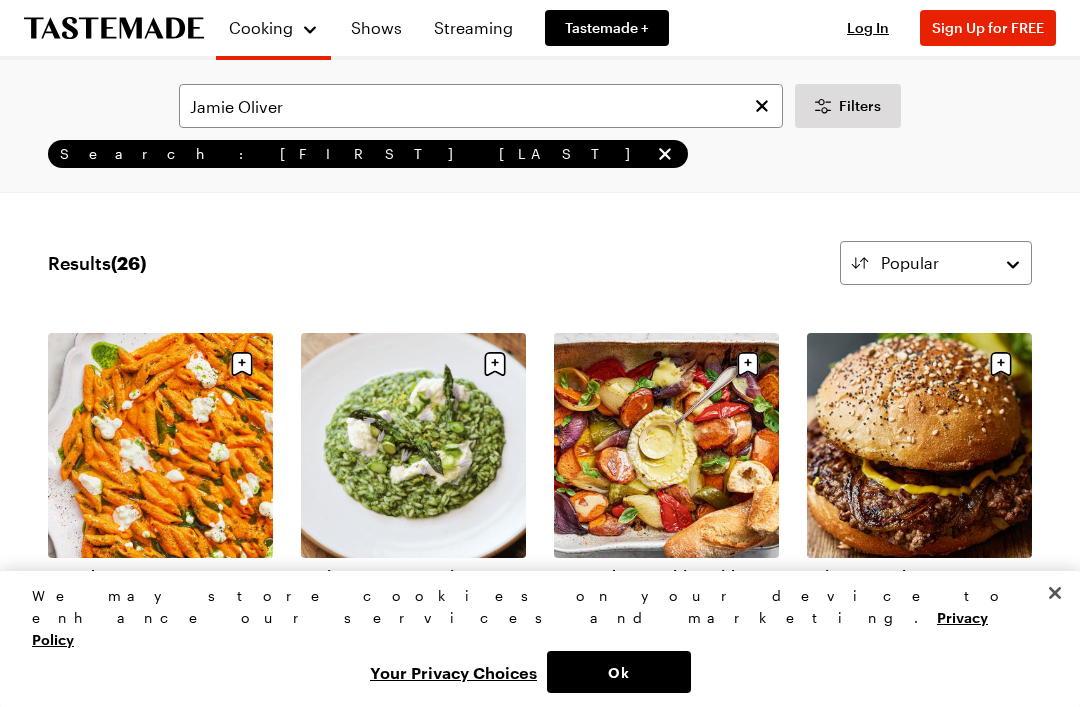 click on "Shows" at bounding box center (376, 28) 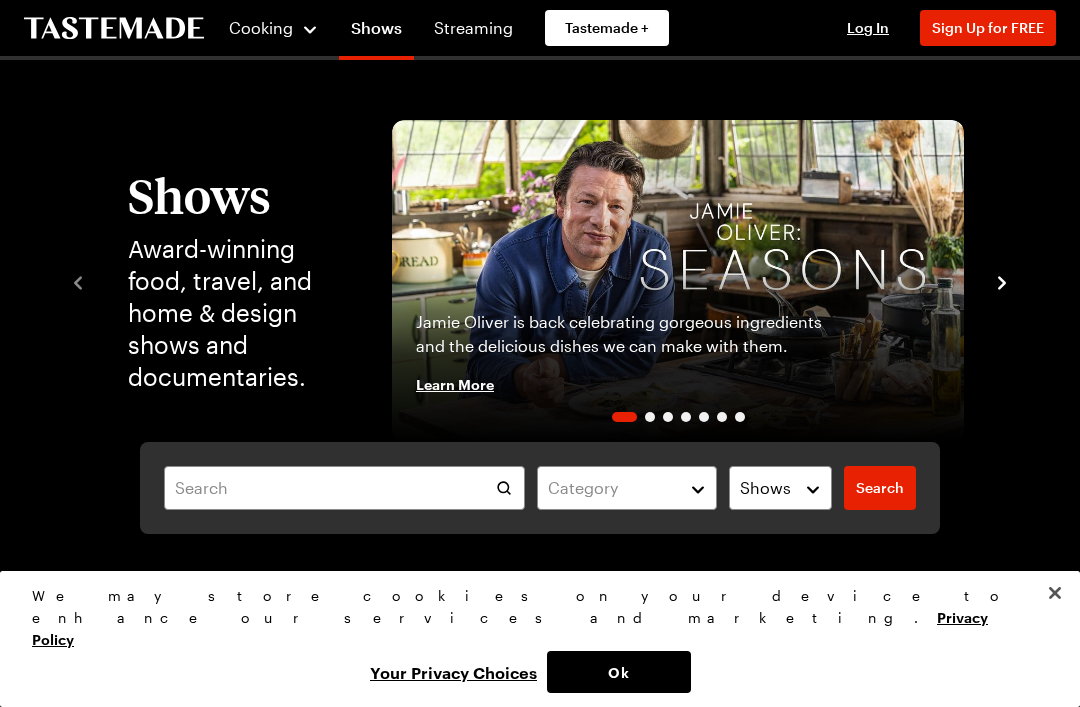 click on "Shows" at bounding box center [376, 32] 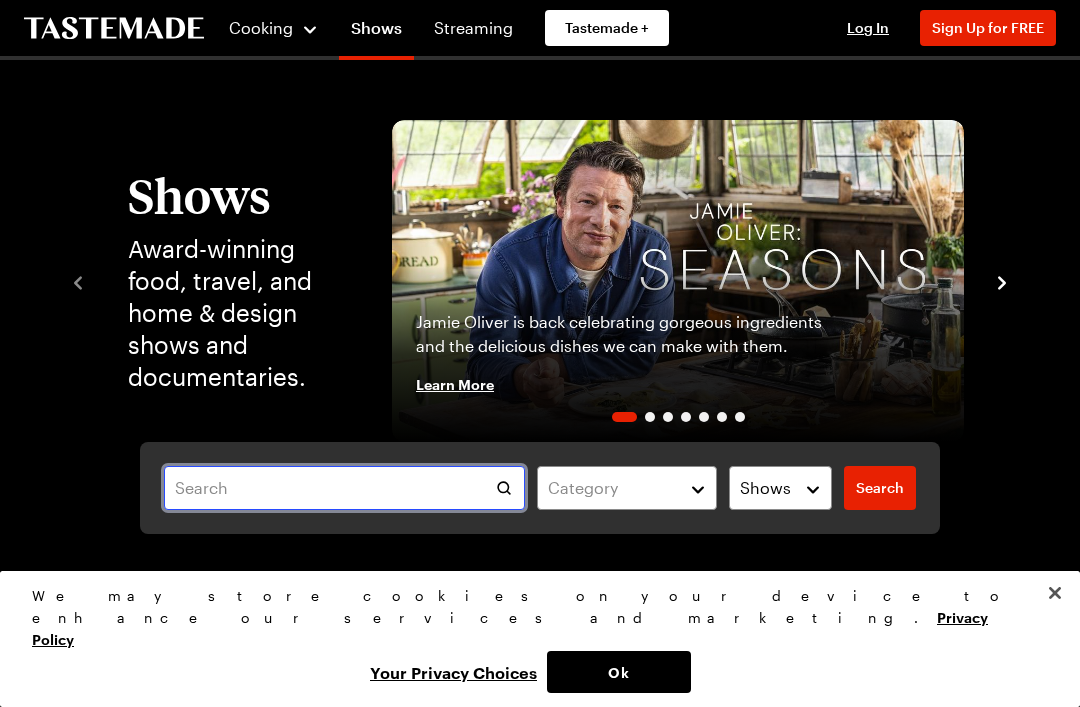 click at bounding box center [344, 488] 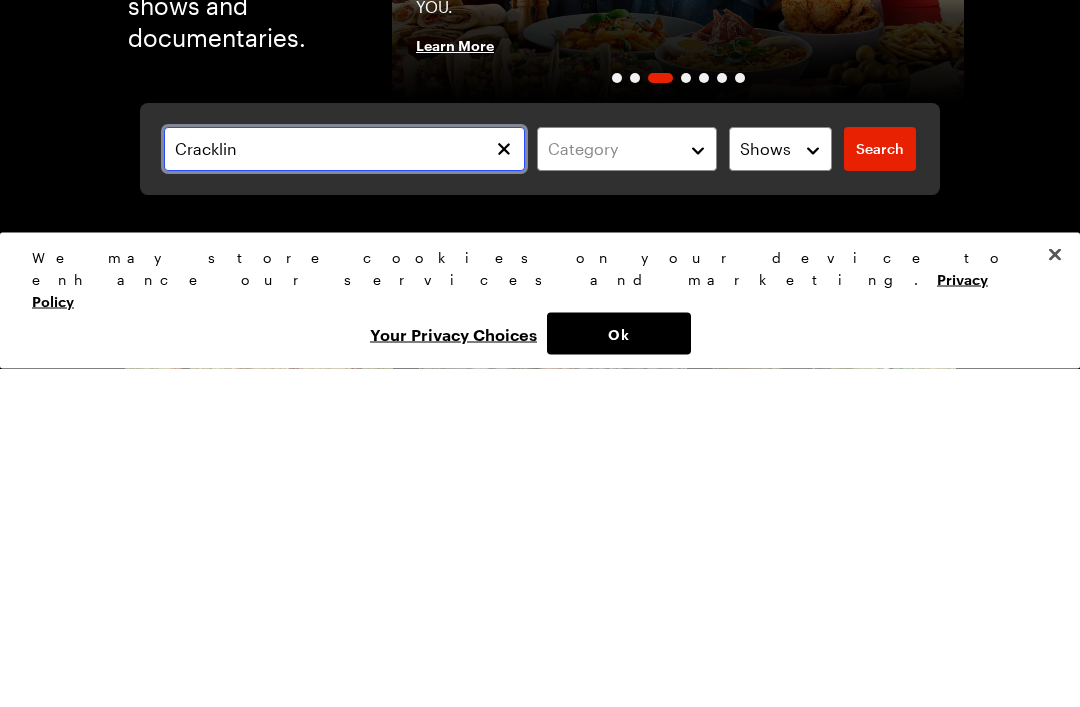 type on "Cracklin" 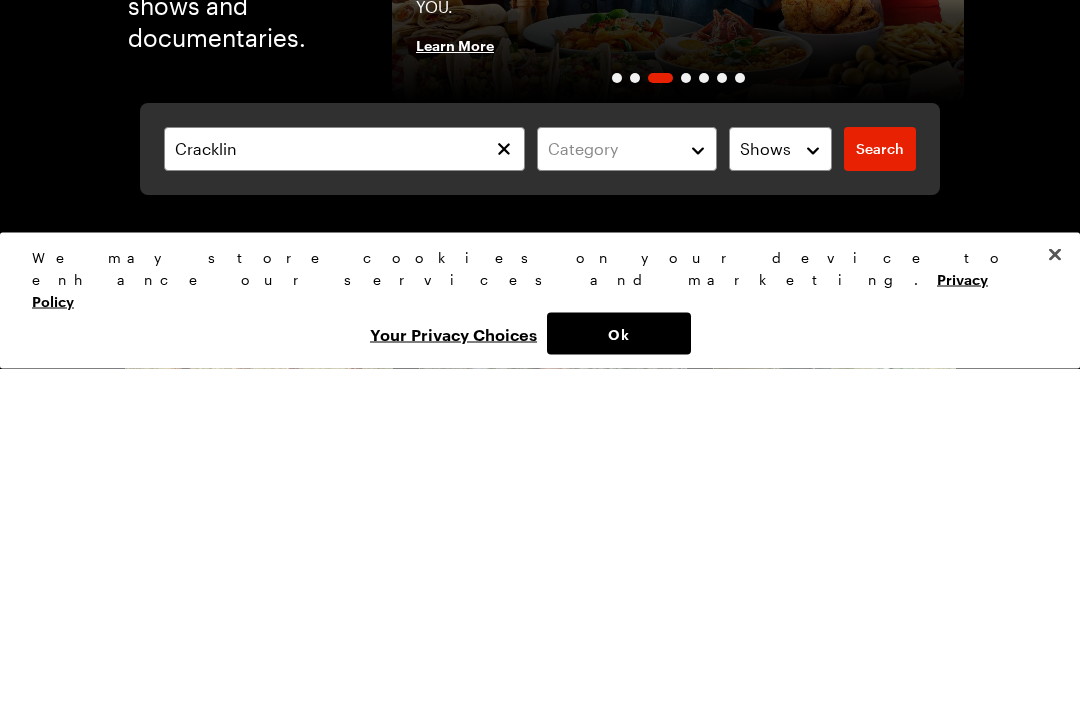click on "Search" at bounding box center (880, 488) 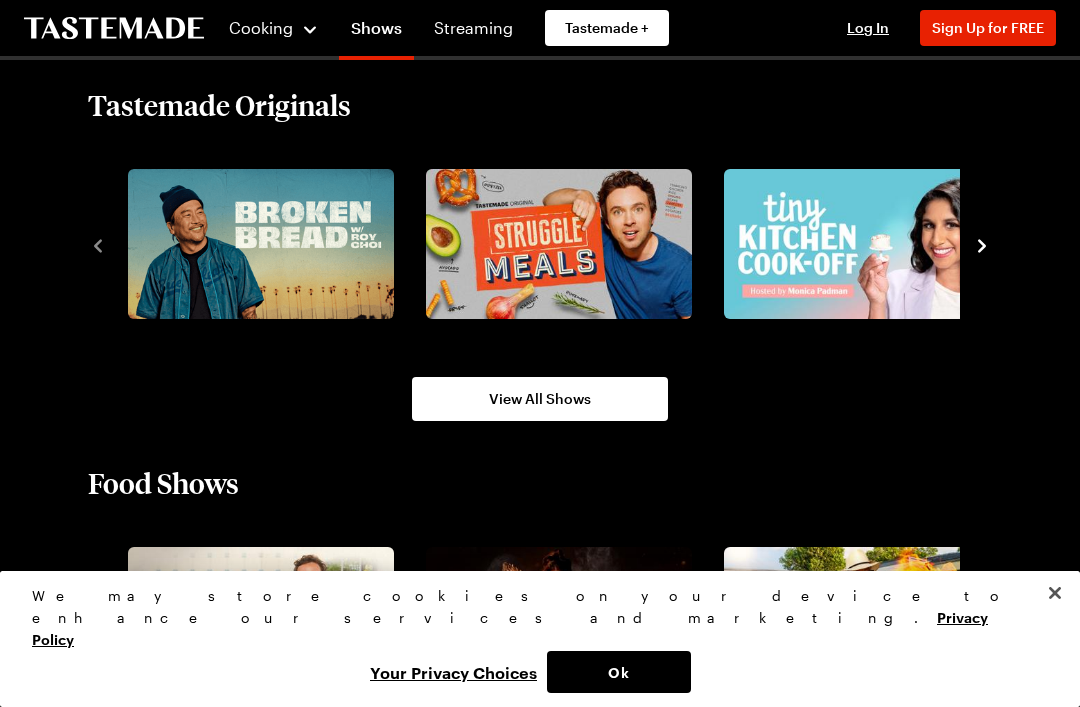 scroll, scrollTop: 1299, scrollLeft: 0, axis: vertical 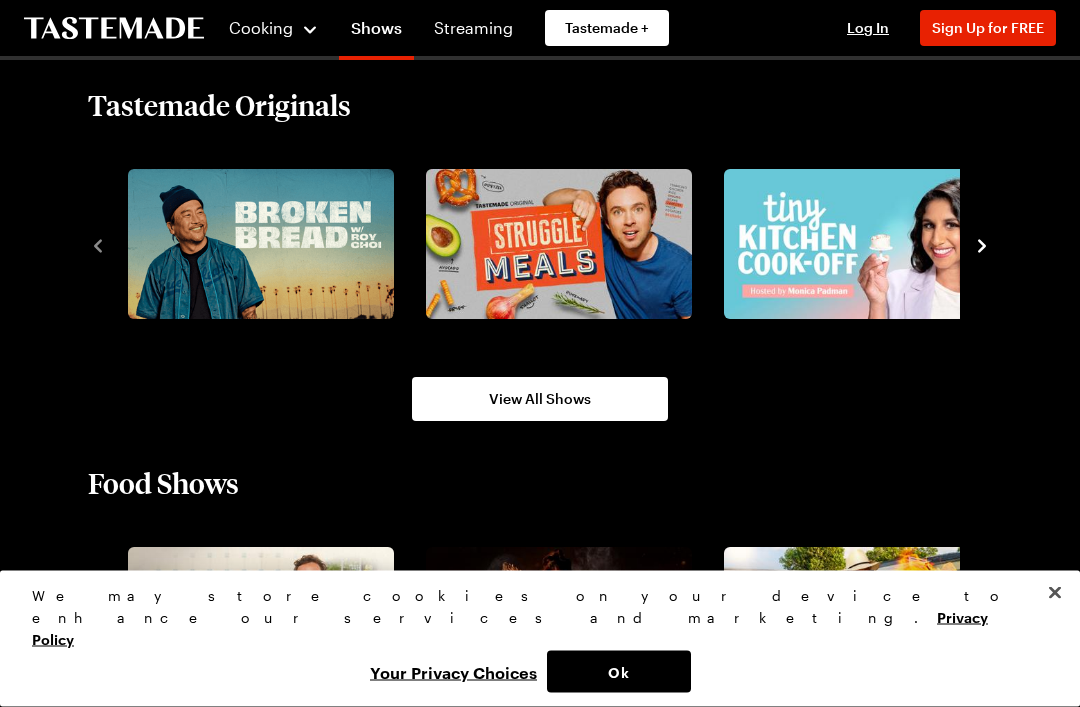 click on "View All Shows" at bounding box center [540, 400] 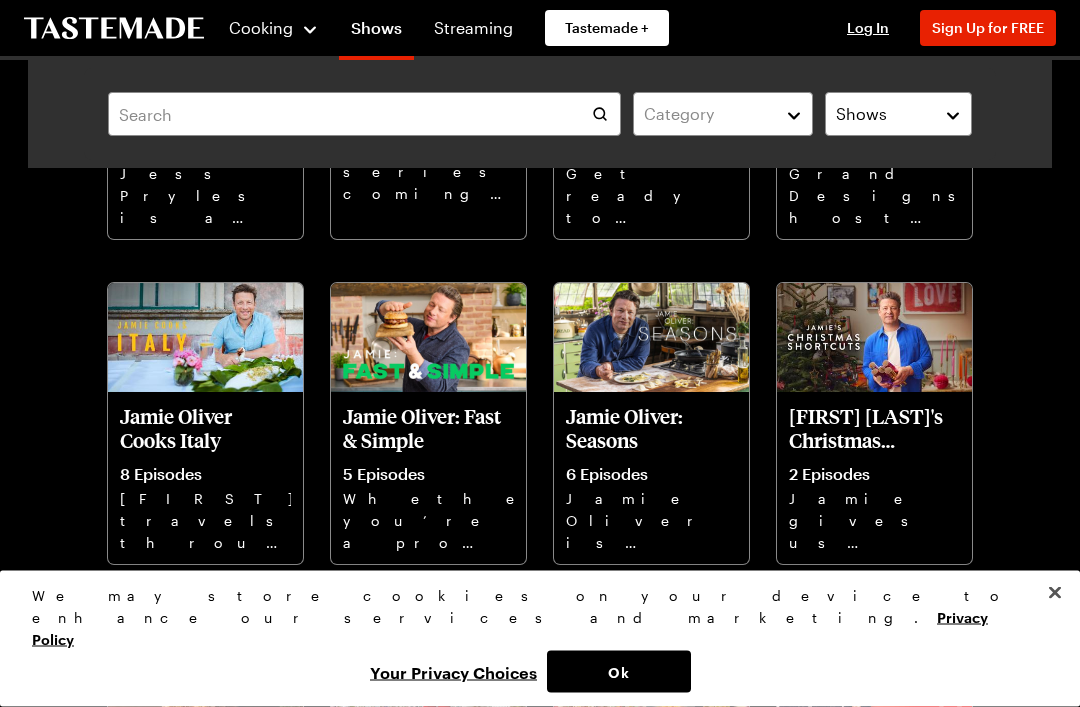 scroll, scrollTop: 360, scrollLeft: 0, axis: vertical 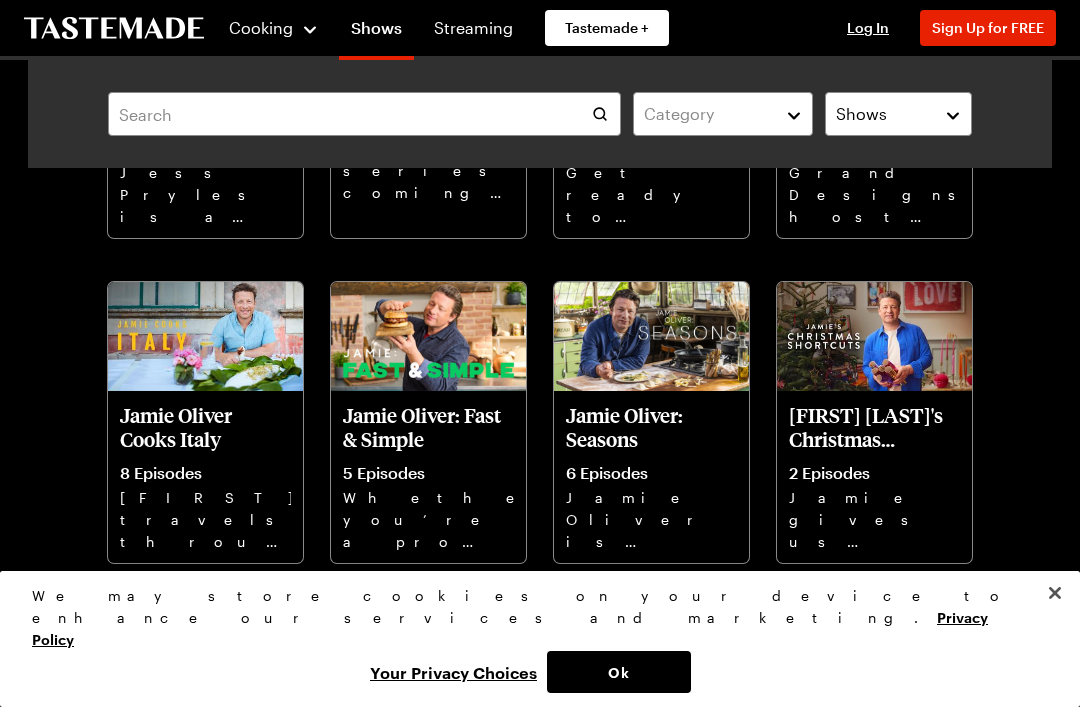 click at bounding box center [651, 337] 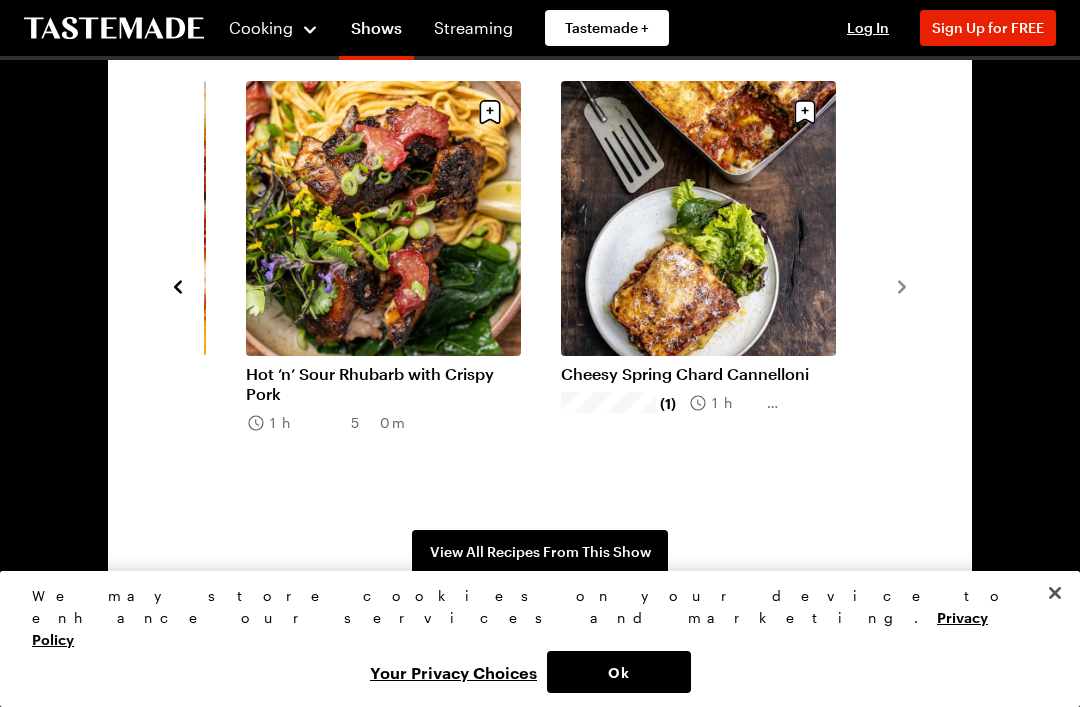 scroll, scrollTop: 1499, scrollLeft: 0, axis: vertical 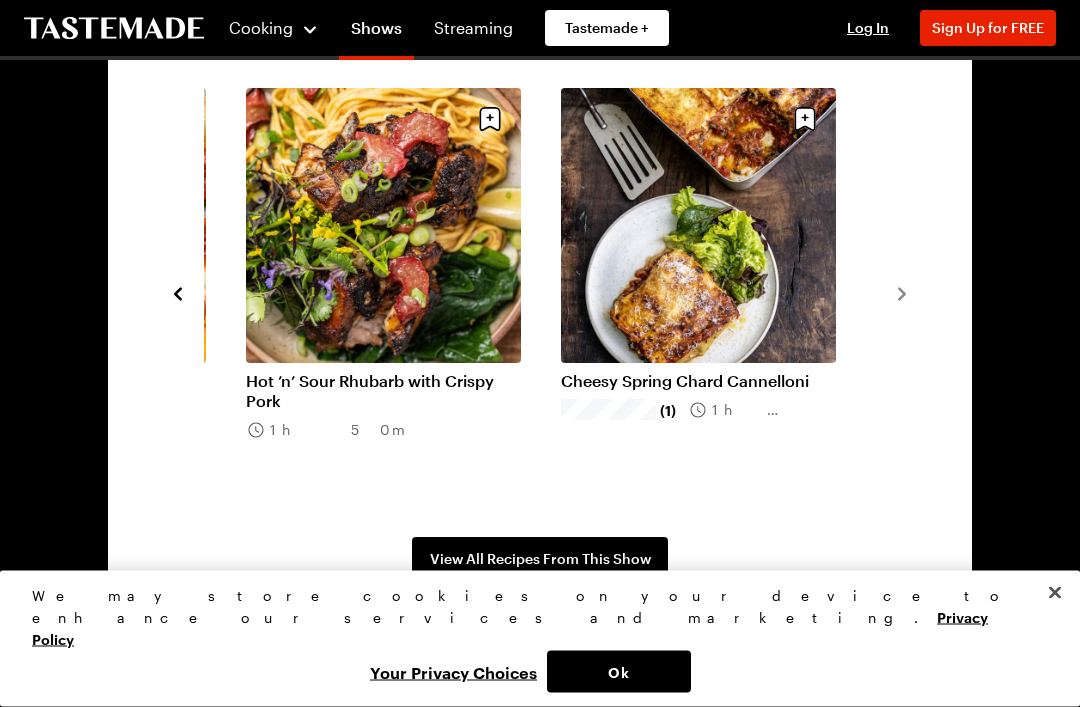 click 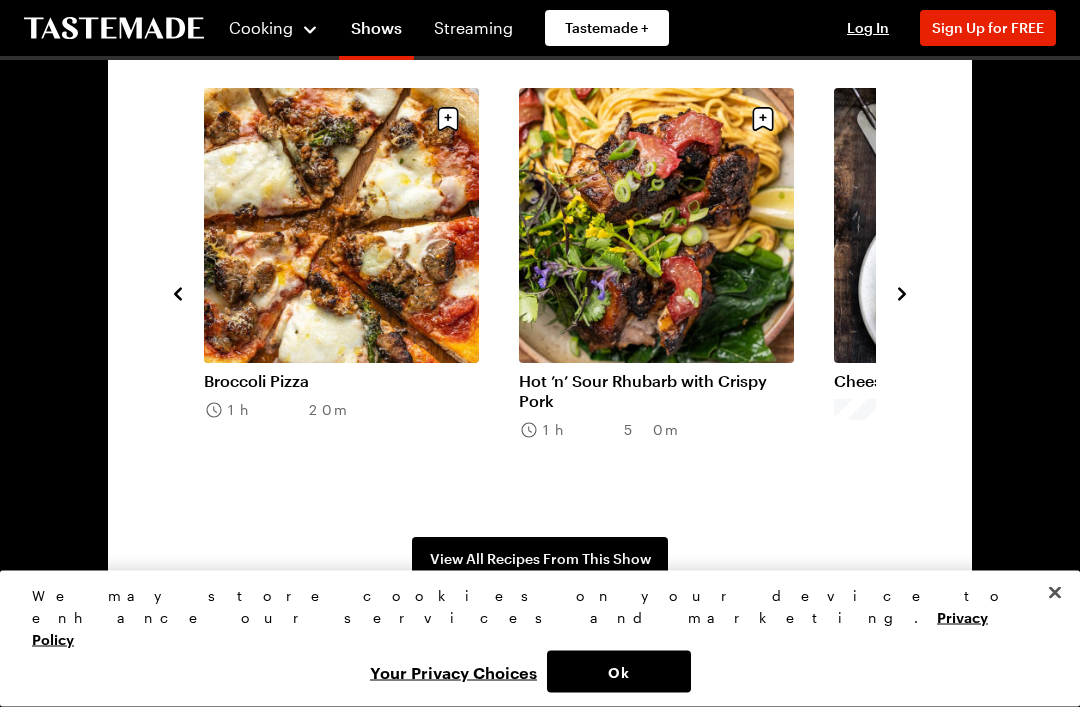 click 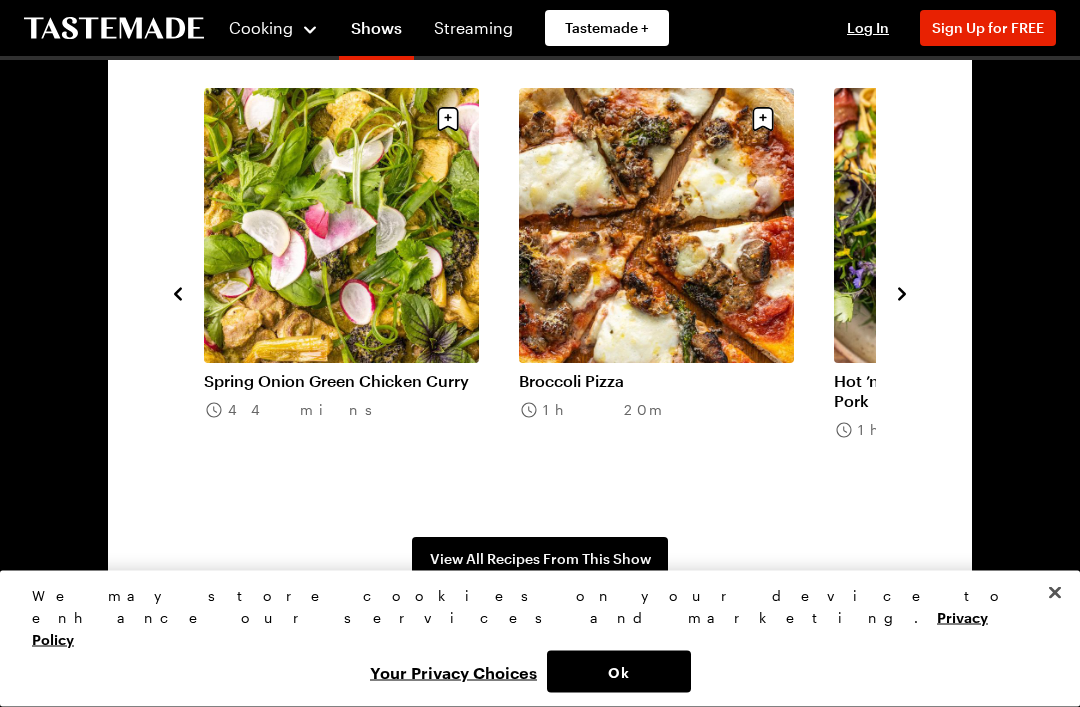 click on "Recipes From the Show Season 1 All Episodes Sweet Pepper Panzanella Salad with Tomatoes, Basil, Capers & Anchovies (1) 40 mins Sour Cherry Frangipane Tart 1h 45m One-Pan Summer Chicken with Tomatoes, New Potatoes & Chorizo 1h 0m Creamy Rice Pudding with the Quickest Strawberry Jam 1h 15m Sweet Pea Risotto 30 mins Roast Pork with Fennel and Chickpea Gratin 2h 20m Spring Rhubarb Tart 1h 10m Spatchcocked Chicken with Spring Salad 1h 25m Spring Onion Green Chicken Curry 44 mins Broccoli Pizza 1h 20m Hot ’n’ Sour Rhubarb with Crispy Pork 1h 50m Cheesy Spring Chard Cannelloni (1) 1h 5m View All Recipes From This Show" at bounding box center [540, 293] 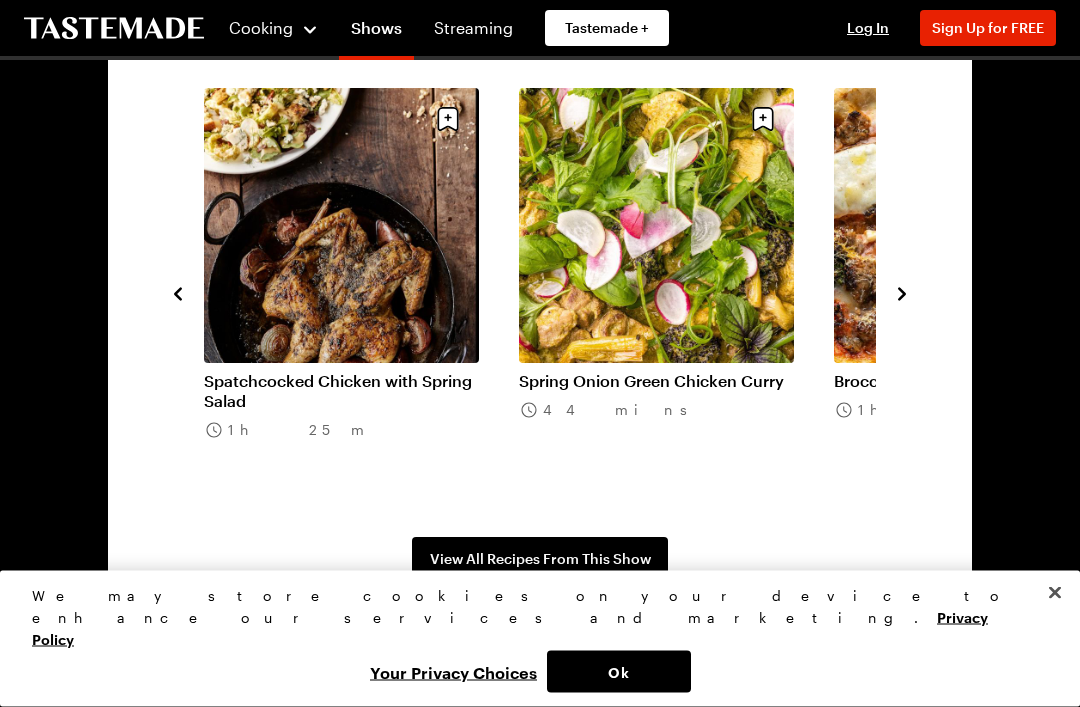 click on "Recipes From the Show Season 1 All Episodes Sweet Pepper Panzanella Salad with Tomatoes, Basil, Capers & Anchovies (1) 40 mins Sour Cherry Frangipane Tart 1h 45m One-Pan Summer Chicken with Tomatoes, New Potatoes & Chorizo 1h 0m Creamy Rice Pudding with the Quickest Strawberry Jam 1h 15m Sweet Pea Risotto 30 mins Roast Pork with Fennel and Chickpea Gratin 2h 20m Spring Rhubarb Tart 1h 10m Spatchcocked Chicken with Spring Salad 1h 25m Spring Onion Green Chicken Curry 44 mins Broccoli Pizza 1h 20m Hot ’n’ Sour Rhubarb with Crispy Pork 1h 50m Cheesy Spring Chard Cannelloni (1) 1h 5m View All Recipes From This Show" at bounding box center [540, 293] 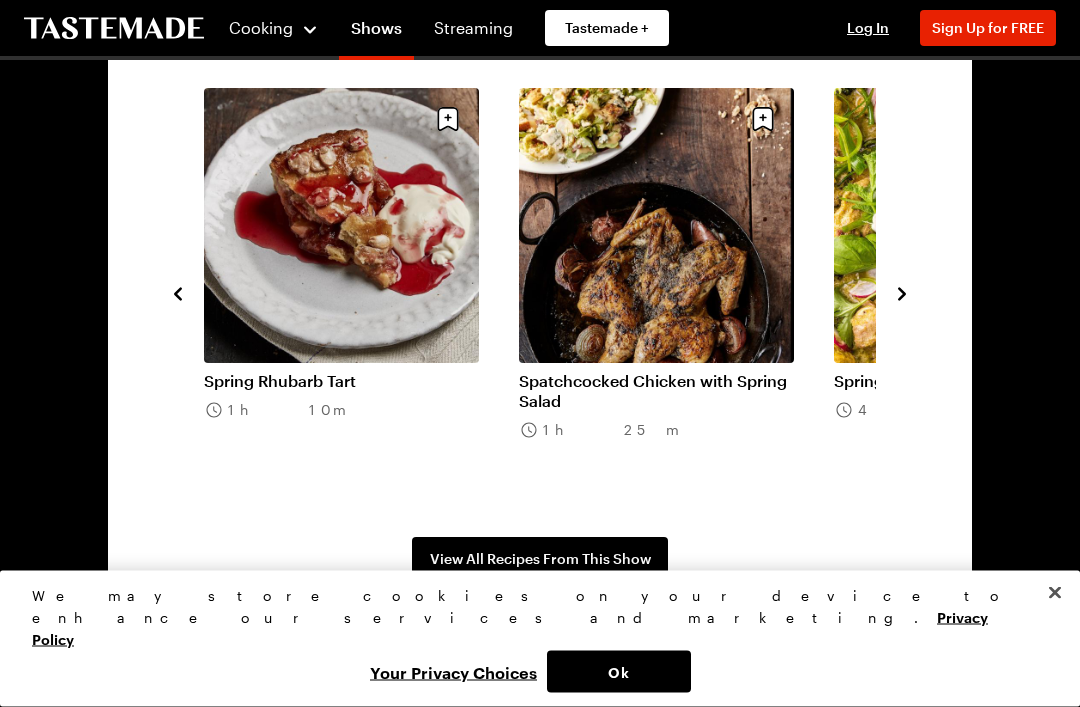 click on "Recipes From the Show Season 1 All Episodes Sweet Pepper Panzanella Salad with Tomatoes, Basil, Capers & Anchovies (1) 40 mins Sour Cherry Frangipane Tart 1h 45m One-Pan Summer Chicken with Tomatoes, New Potatoes & Chorizo 1h 0m Creamy Rice Pudding with the Quickest Strawberry Jam 1h 15m Sweet Pea Risotto 30 mins Roast Pork with Fennel and Chickpea Gratin 2h 20m Spring Rhubarb Tart 1h 10m Spatchcocked Chicken with Spring Salad 1h 25m Spring Onion Green Chicken Curry 44 mins Broccoli Pizza 1h 20m Hot ’n’ Sour Rhubarb with Crispy Pork 1h 50m Cheesy Spring Chard Cannelloni (1) 1h 5m View All Recipes From This Show" at bounding box center [540, 293] 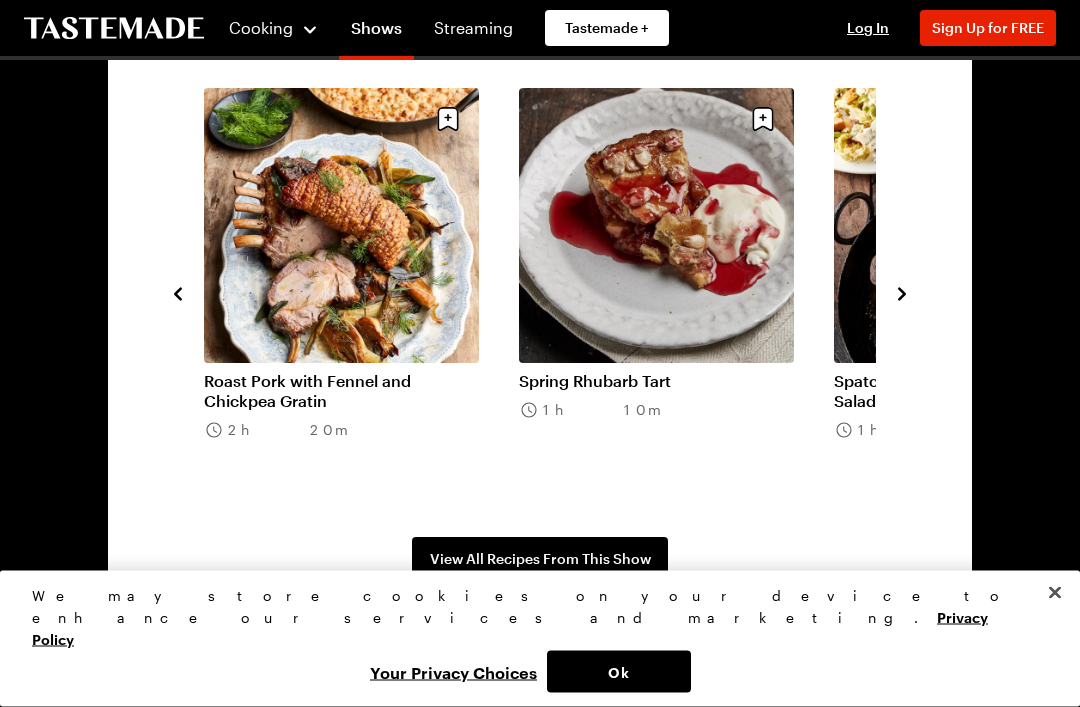 click on "Spring Rhubarb Tart" at bounding box center [656, 382] 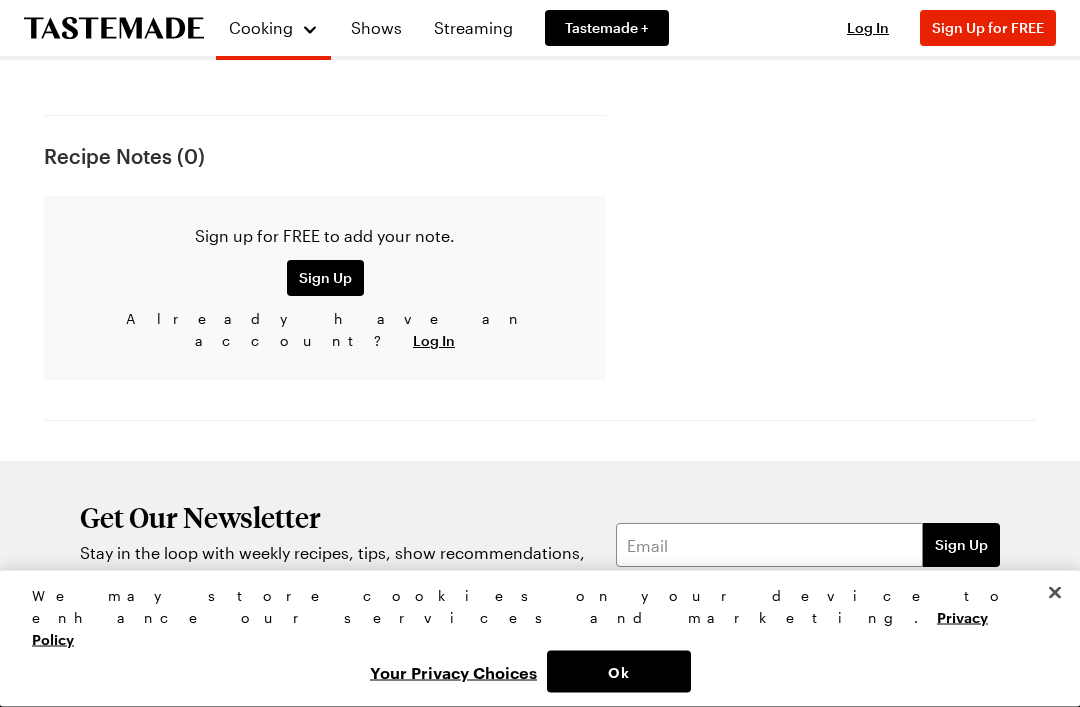 scroll, scrollTop: 0, scrollLeft: 0, axis: both 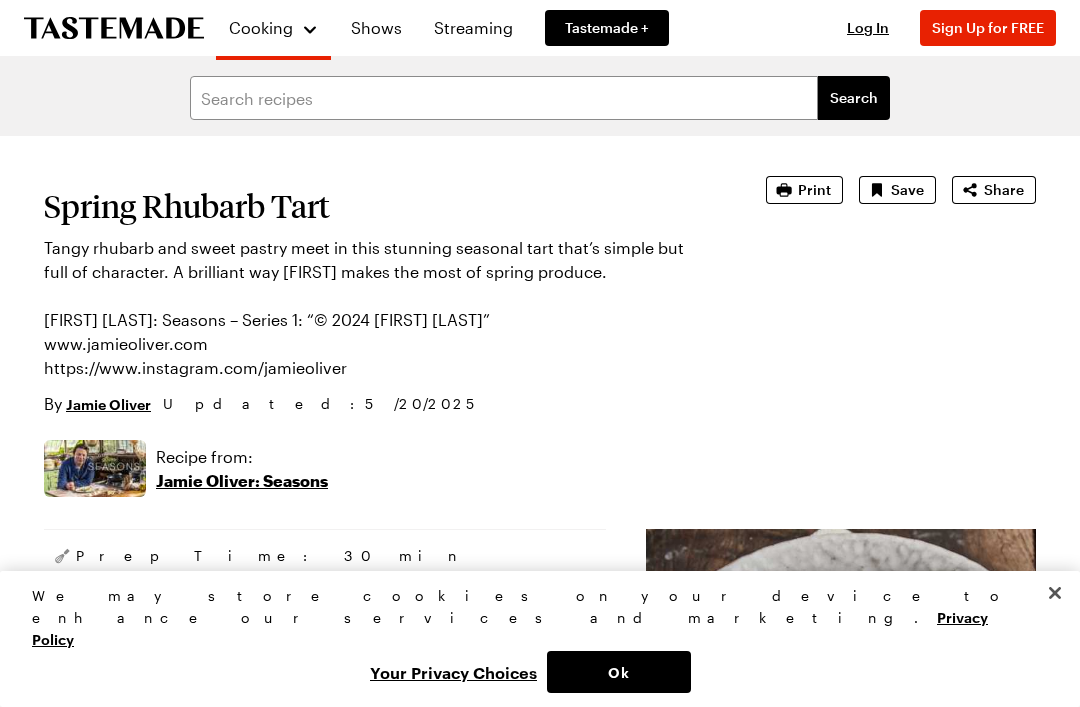 click on "Ok" at bounding box center [619, 672] 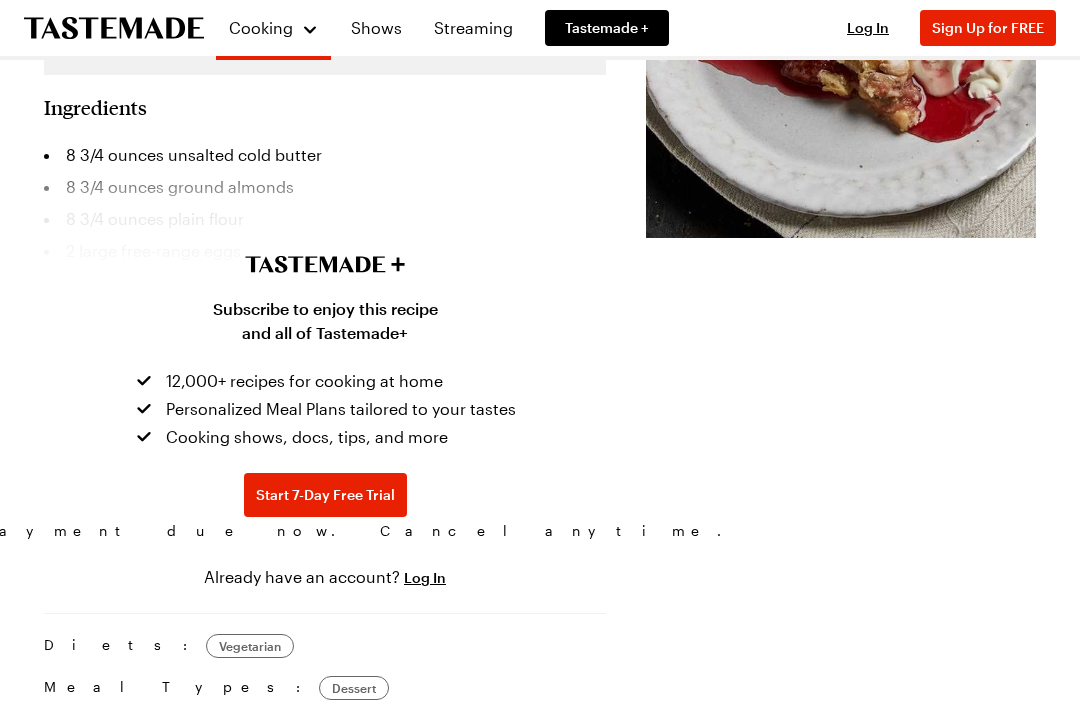 scroll, scrollTop: 677, scrollLeft: 0, axis: vertical 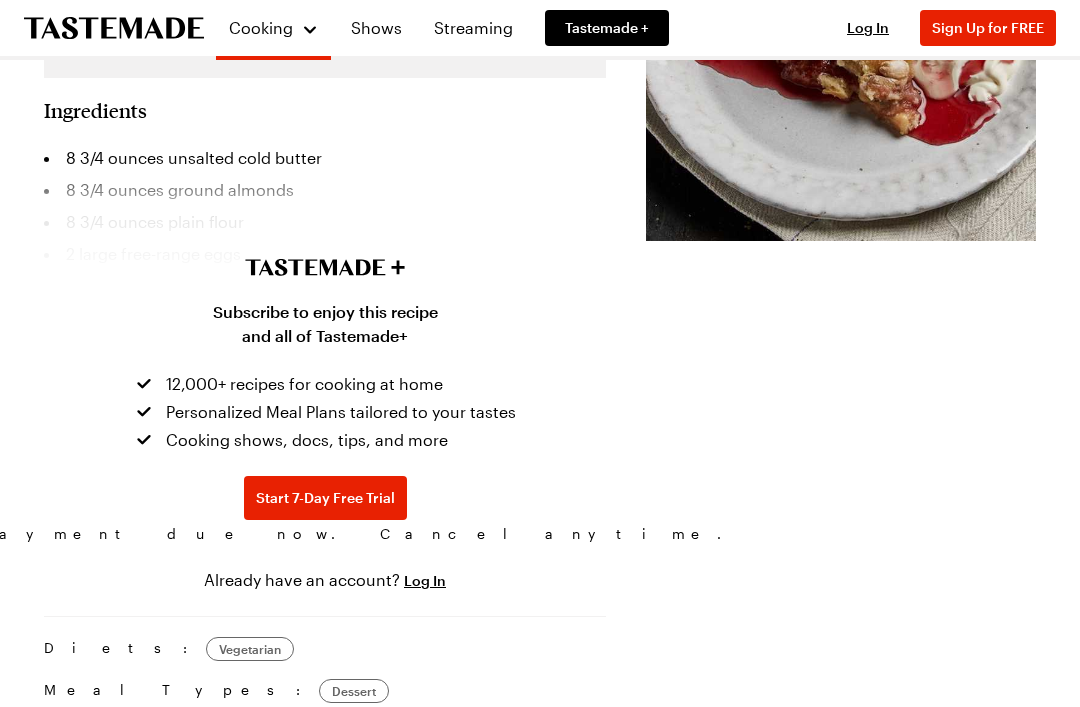 click on "Subscribe to enjoy this recipe and all of Tastemade+ 12,000+ recipes for cooking at home Personalized Meal Plans tailored to your tastes Cooking shows, docs, tips, and more Start 7-Day Free Trial No payment due now. Cancel anytime. Already have an account?   Log In" at bounding box center (325, 376) 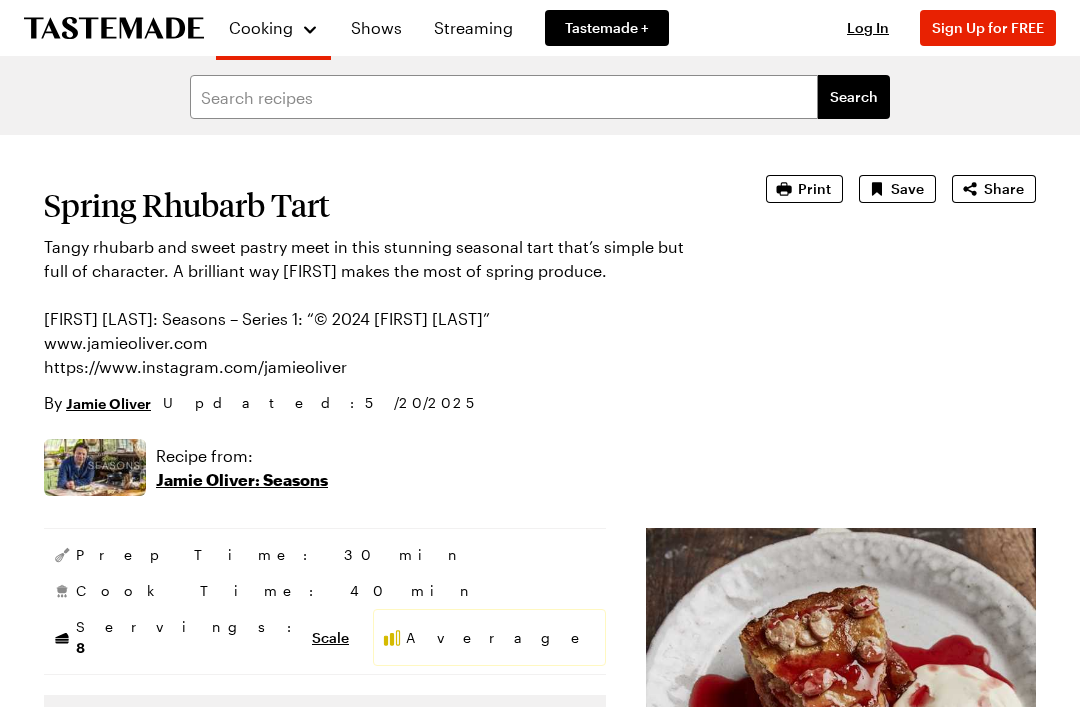 scroll, scrollTop: 0, scrollLeft: 0, axis: both 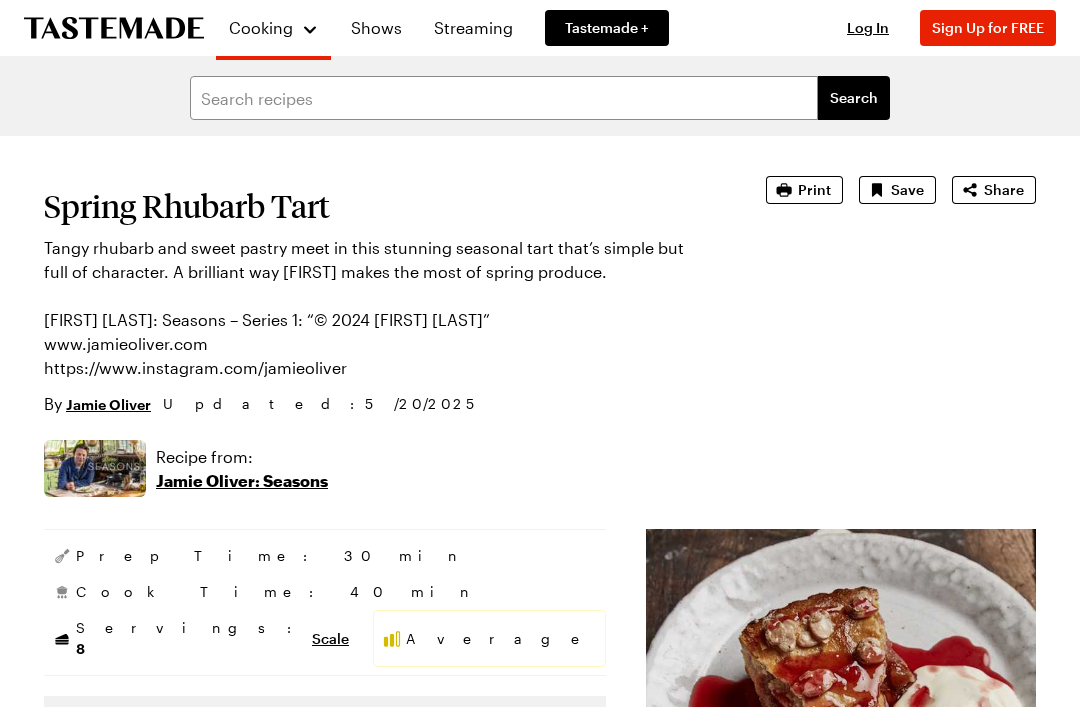 click on "Sign Up for FREE" at bounding box center (988, 27) 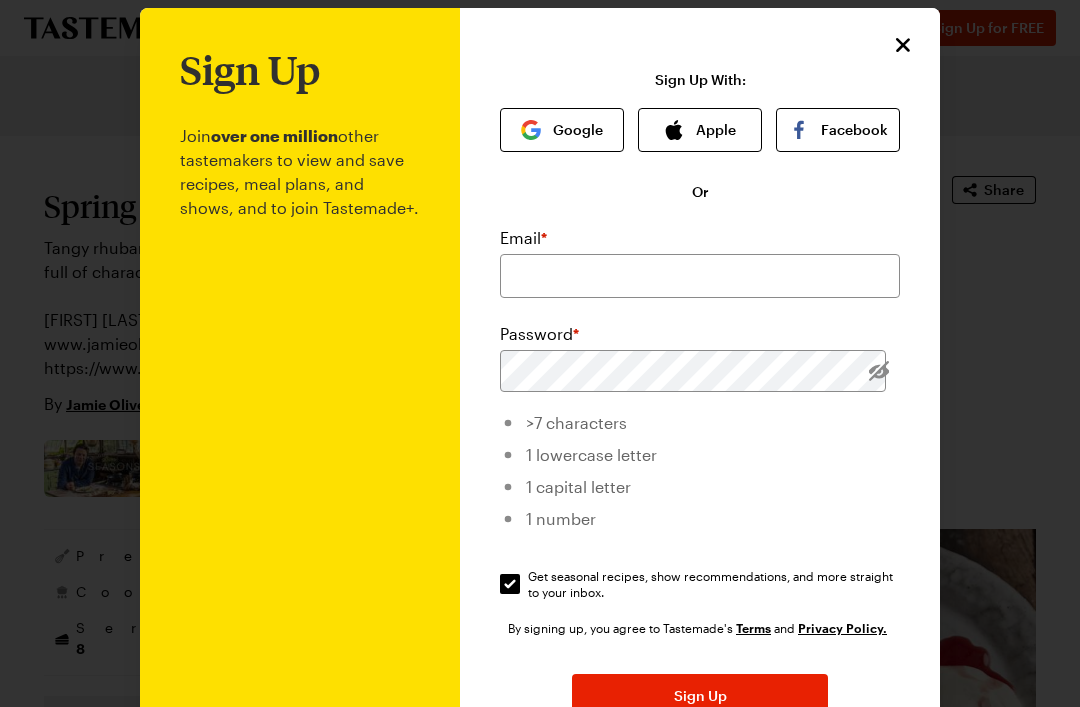 scroll, scrollTop: 19, scrollLeft: 0, axis: vertical 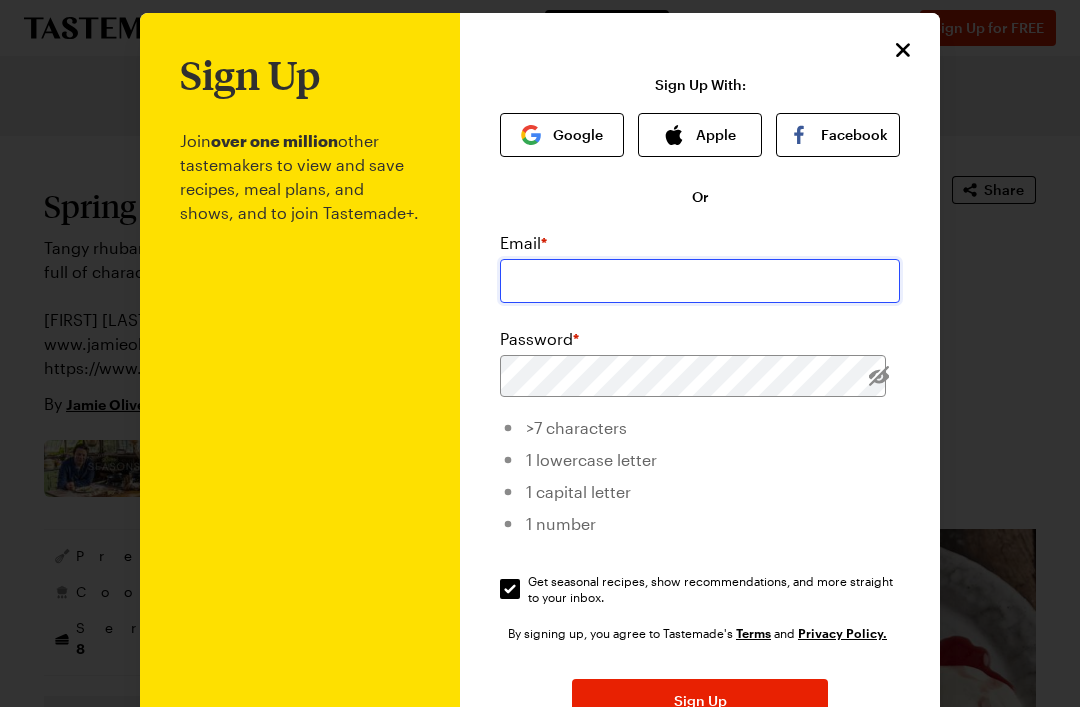 click at bounding box center [700, 281] 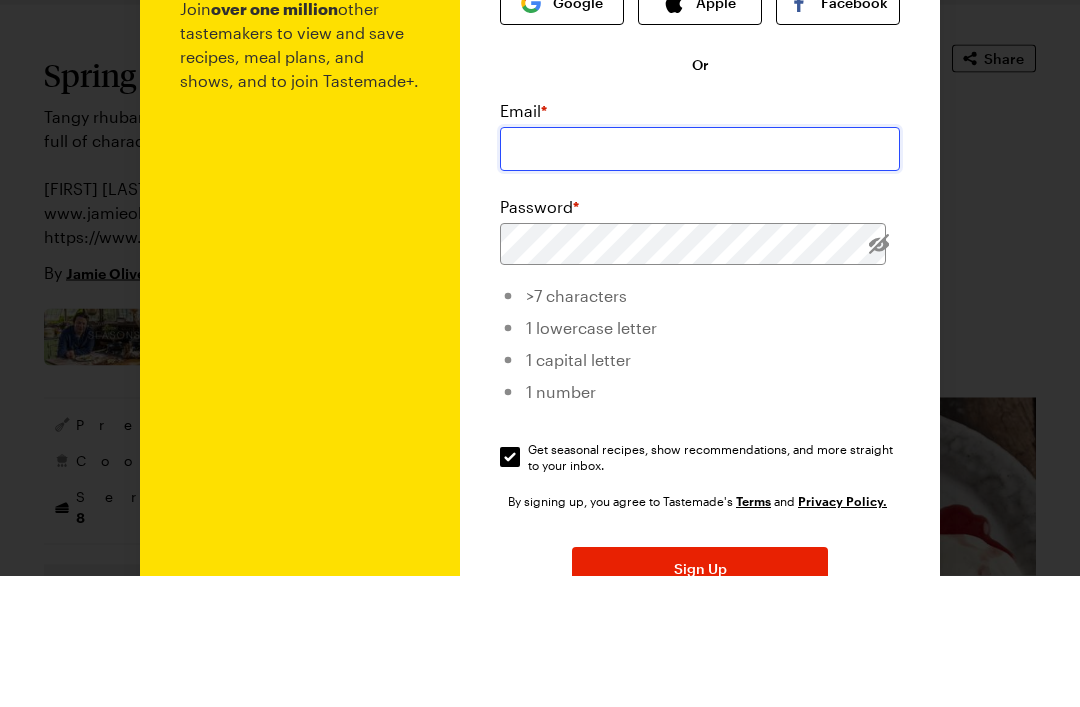 type on "[EMAIL]" 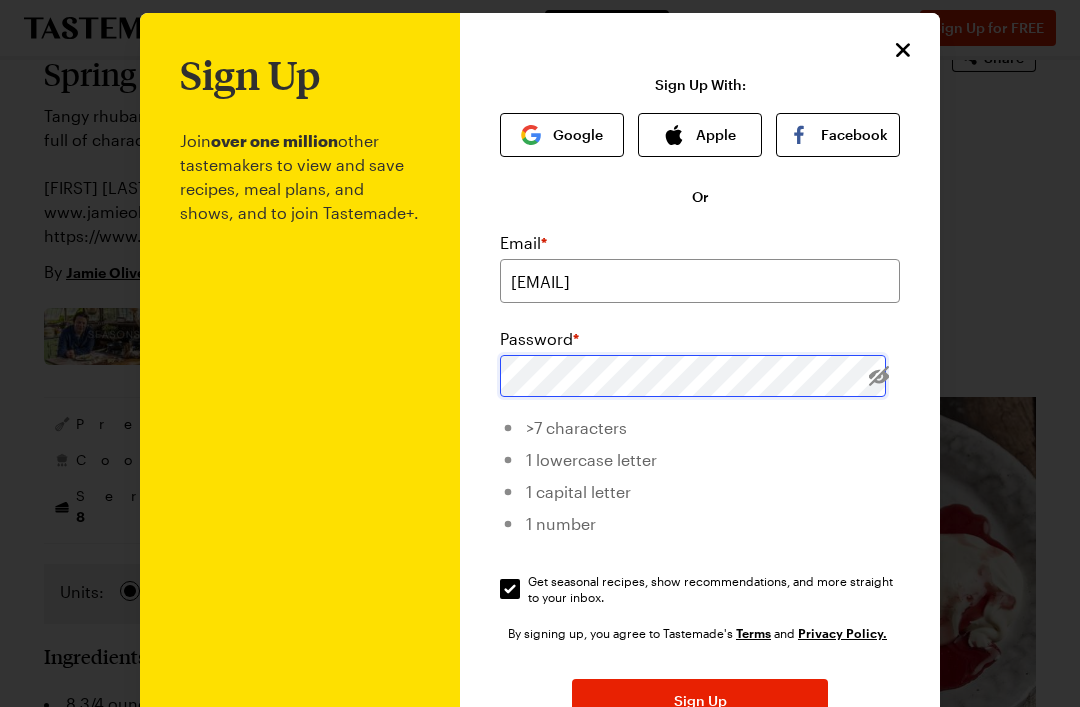 scroll, scrollTop: 131, scrollLeft: 0, axis: vertical 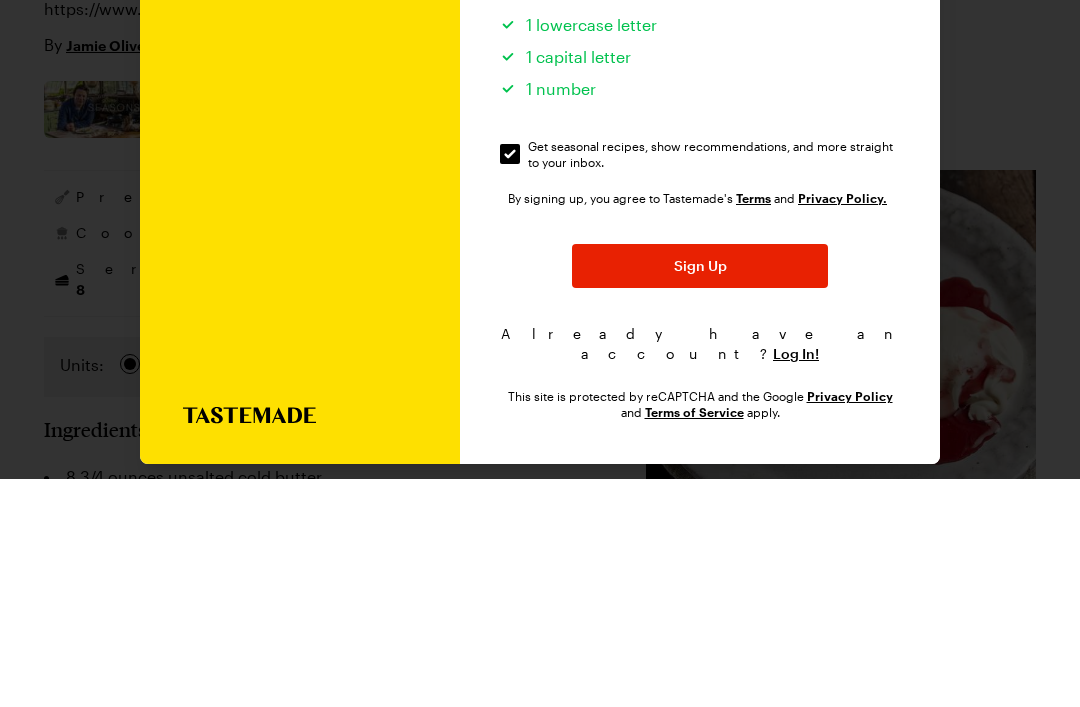 click on "Sign Up" at bounding box center (700, 494) 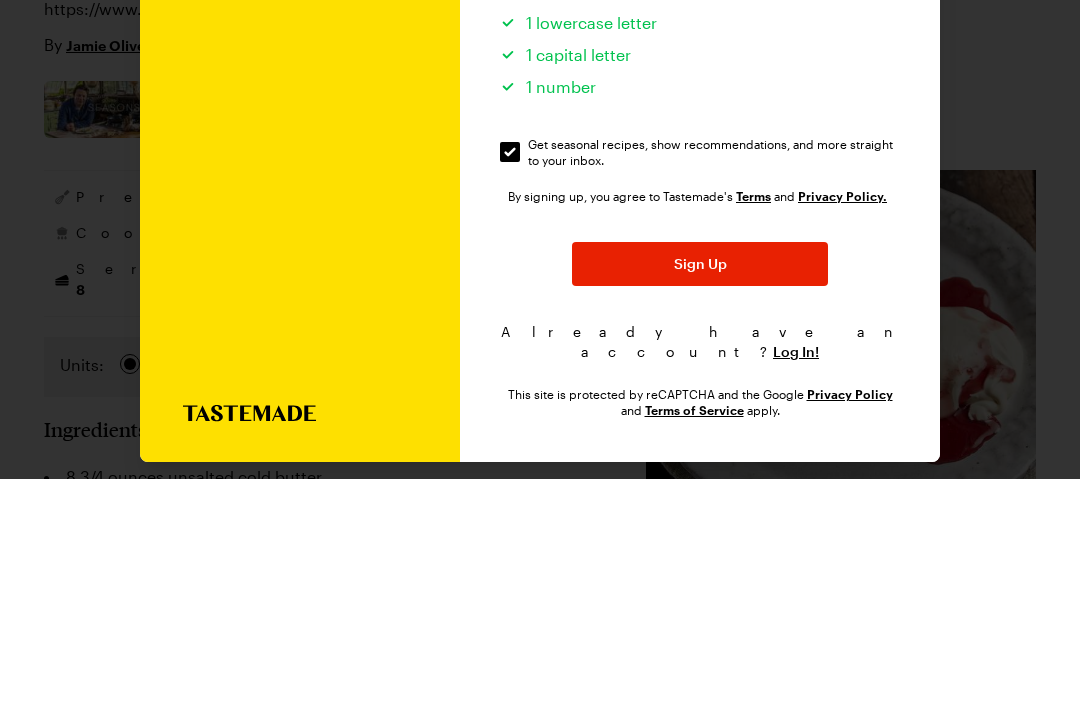 scroll, scrollTop: 228, scrollLeft: 0, axis: vertical 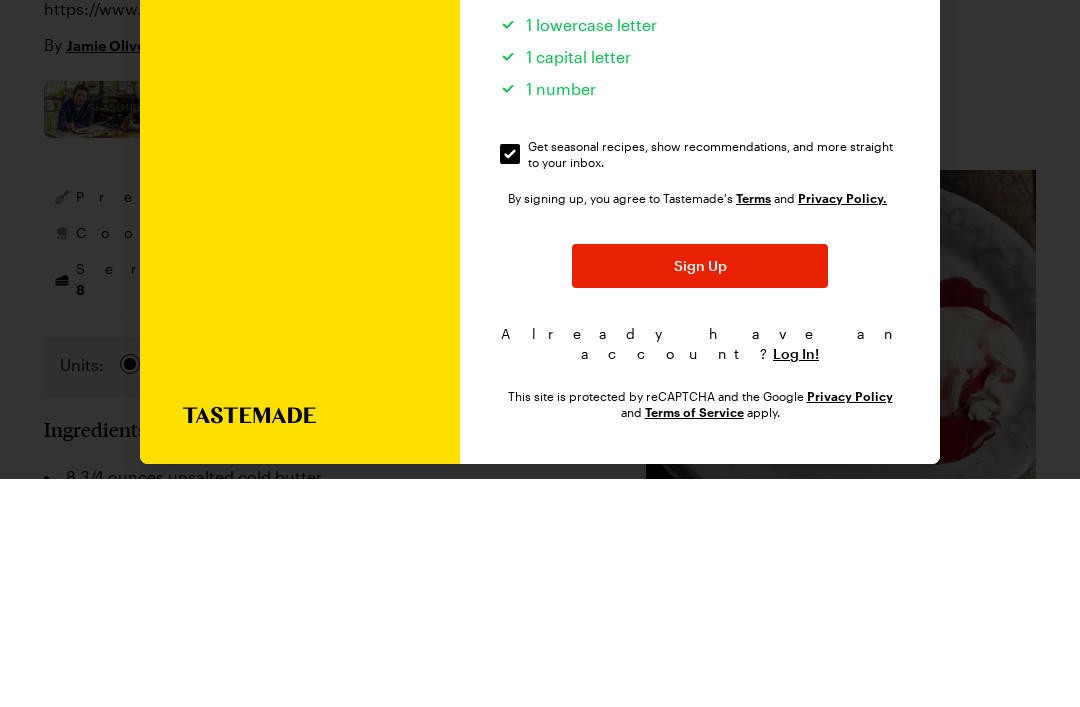 click on "Sign Up" at bounding box center (700, 494) 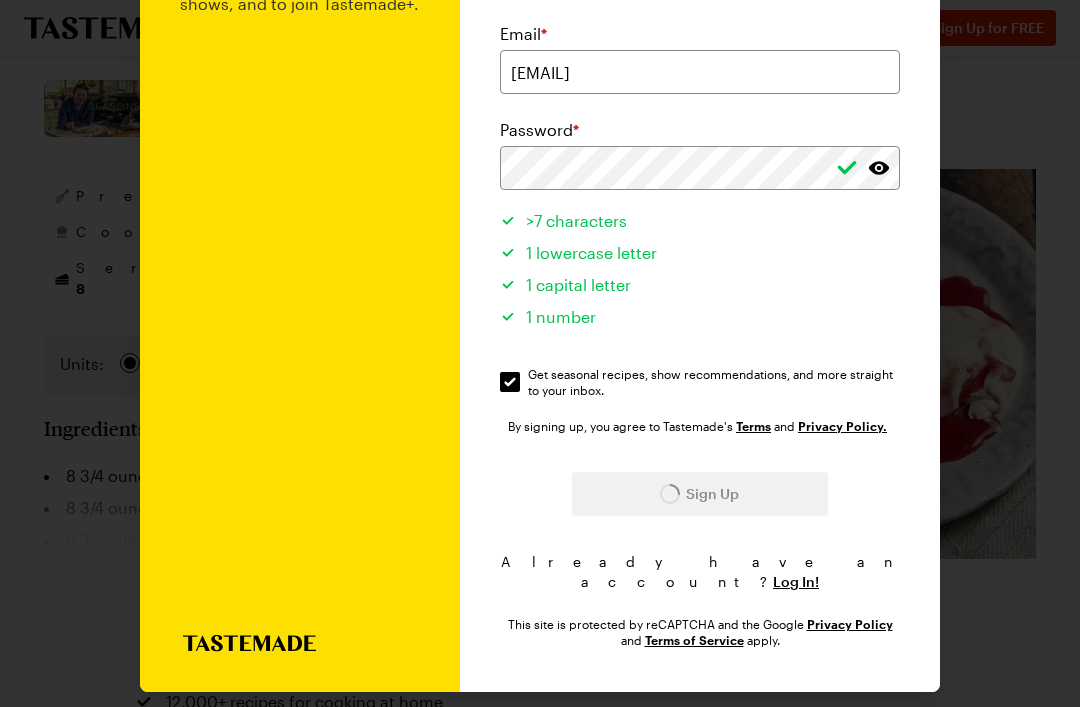 scroll, scrollTop: 0, scrollLeft: 0, axis: both 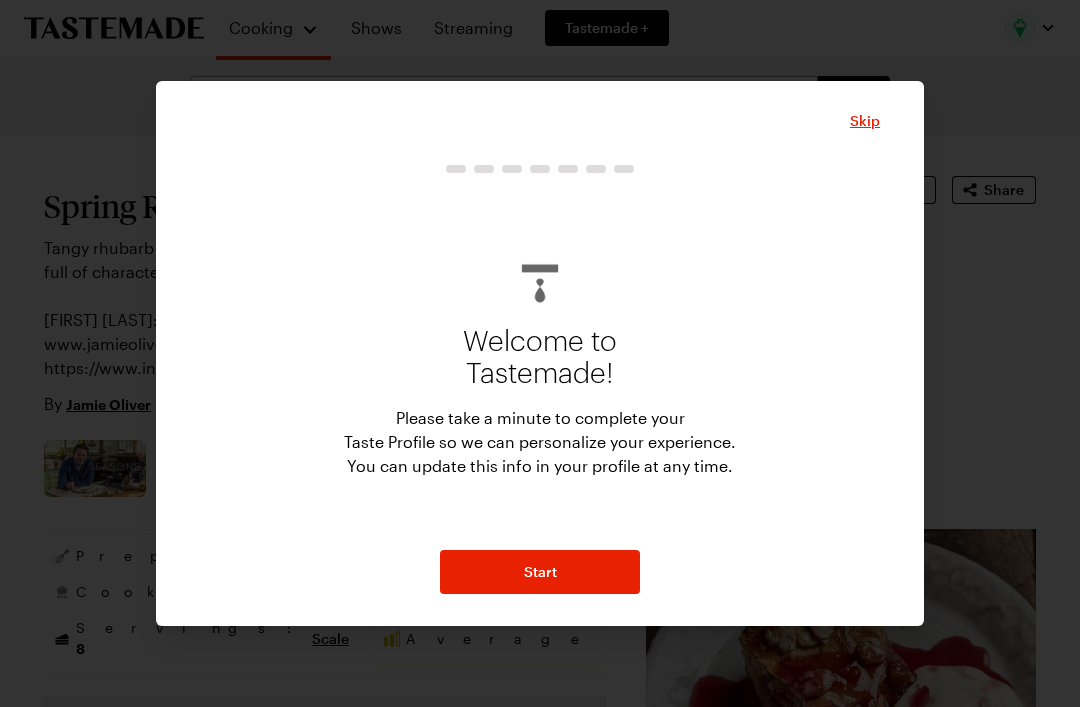 click on "Start" at bounding box center (540, 572) 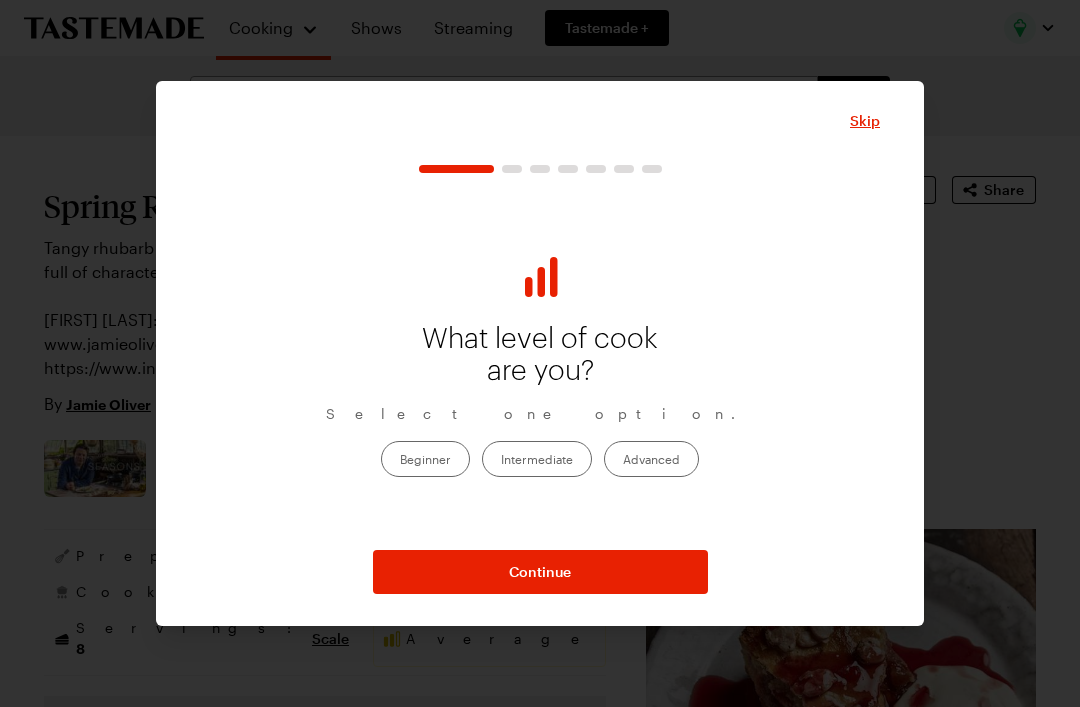 click on "Beginner" at bounding box center (425, 459) 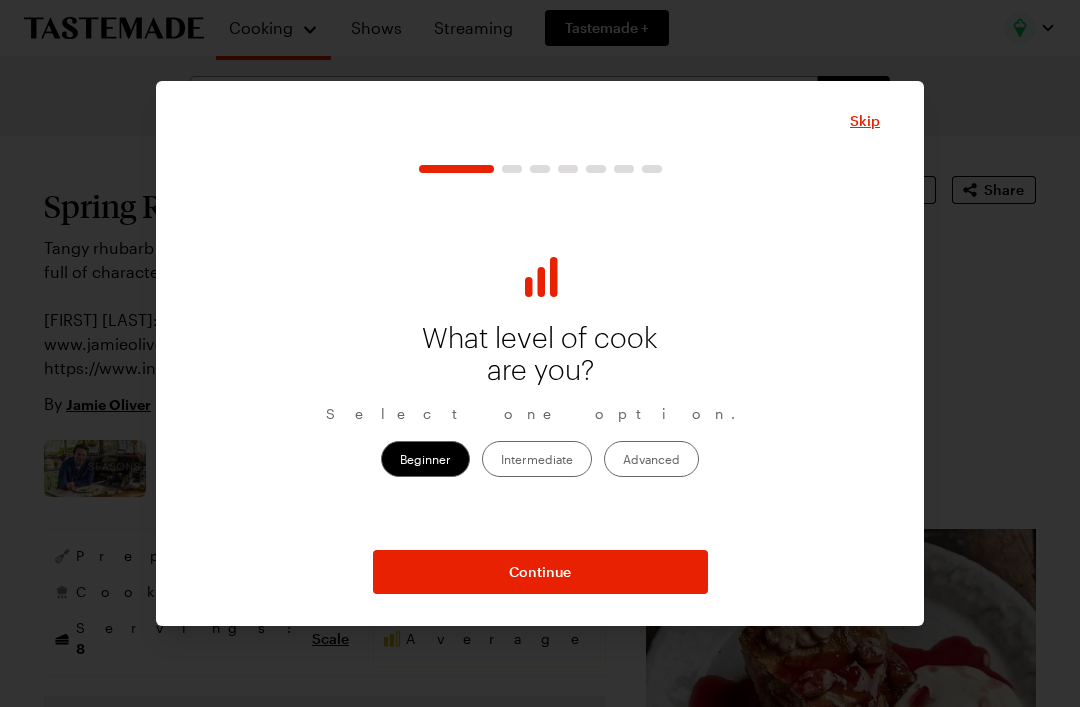 click on "Continue" at bounding box center [540, 572] 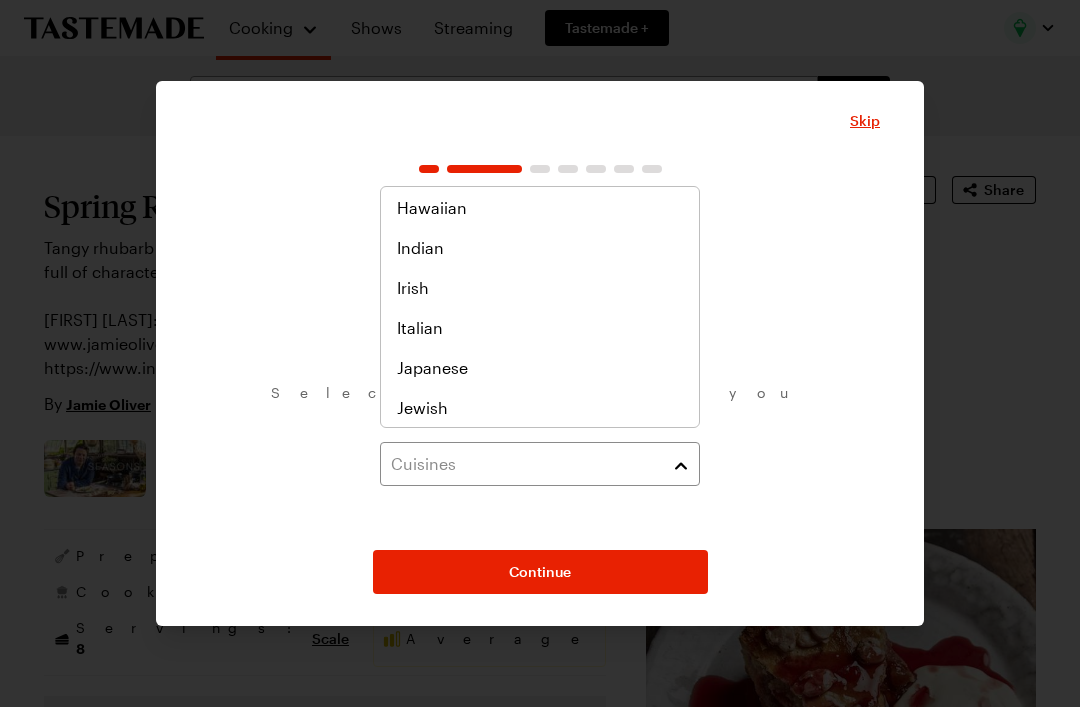 scroll, scrollTop: 601, scrollLeft: 0, axis: vertical 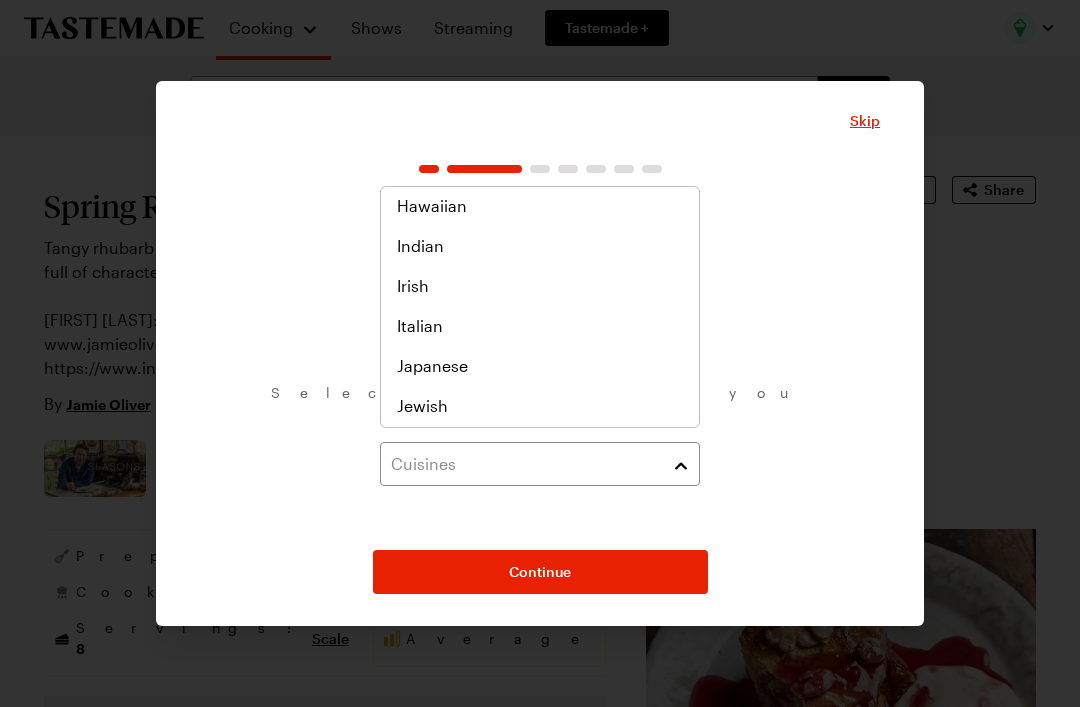 click on "Italian" at bounding box center (540, 326) 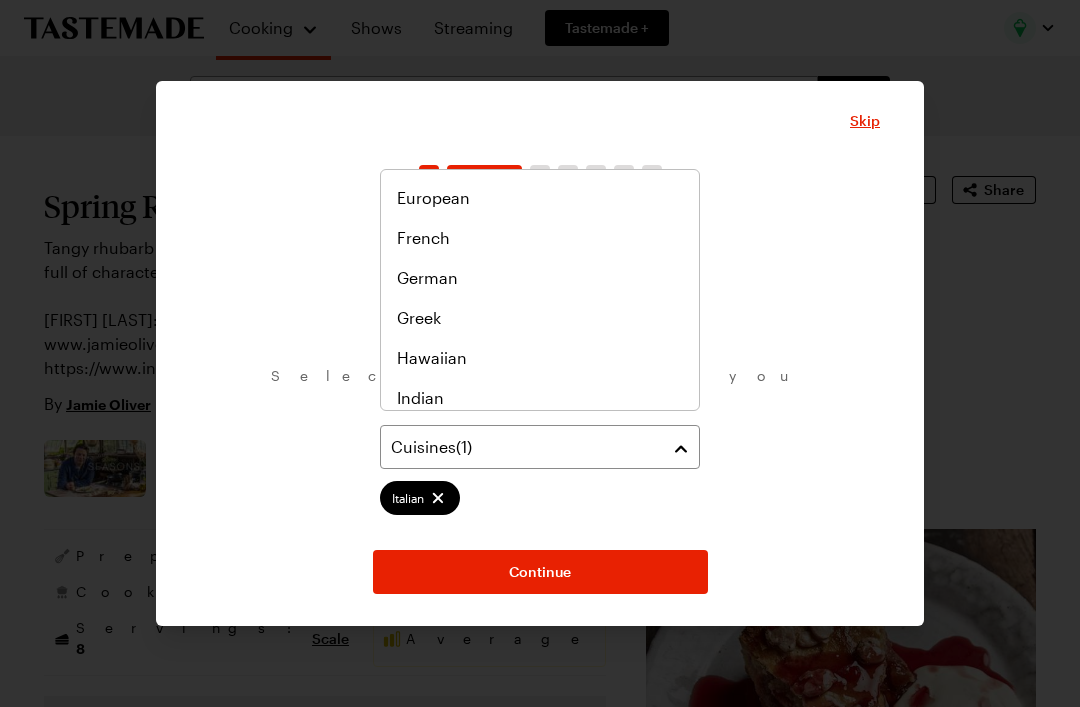 scroll, scrollTop: 465, scrollLeft: 0, axis: vertical 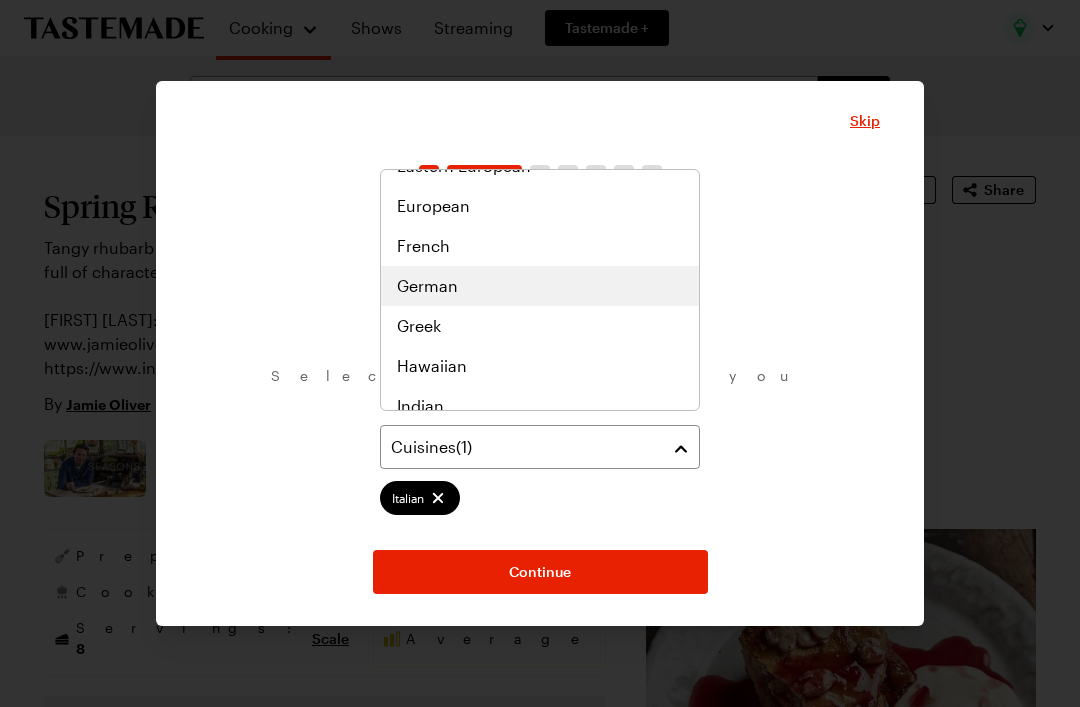 click on "German" at bounding box center [540, 286] 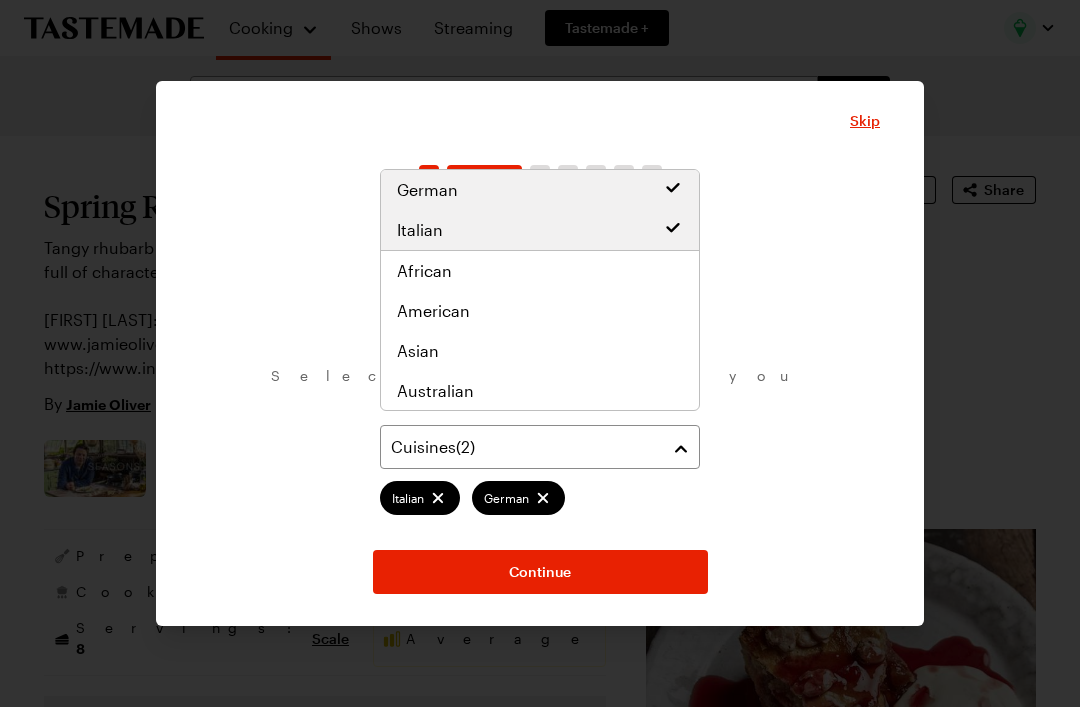 scroll, scrollTop: 0, scrollLeft: 0, axis: both 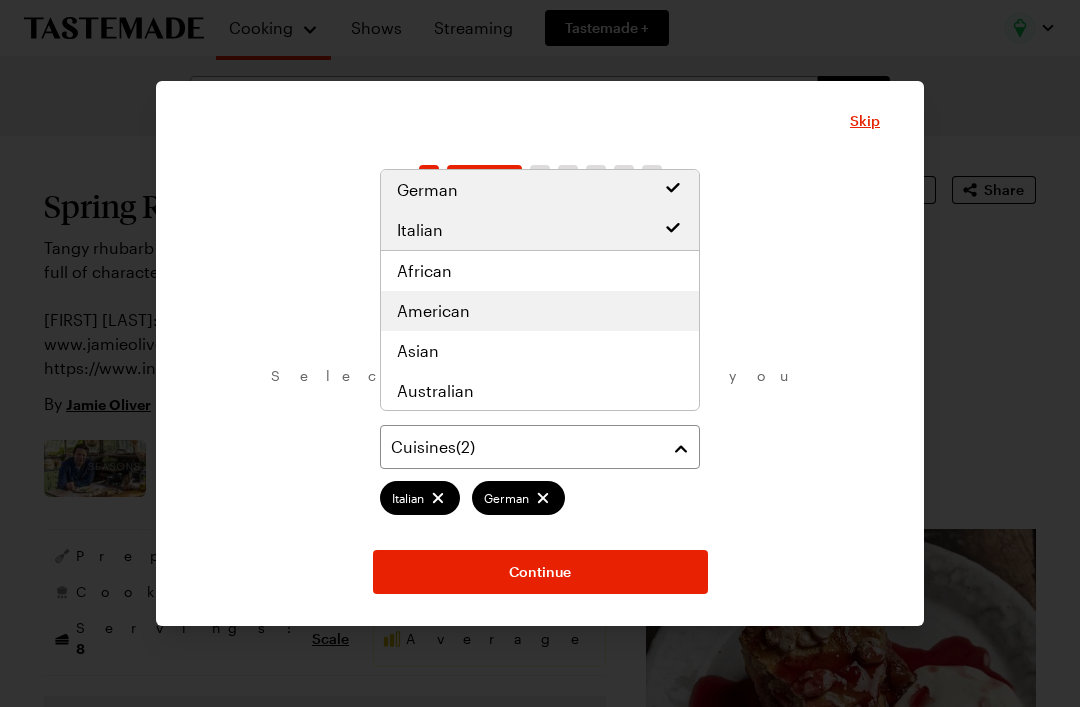 click on "American" at bounding box center [540, 311] 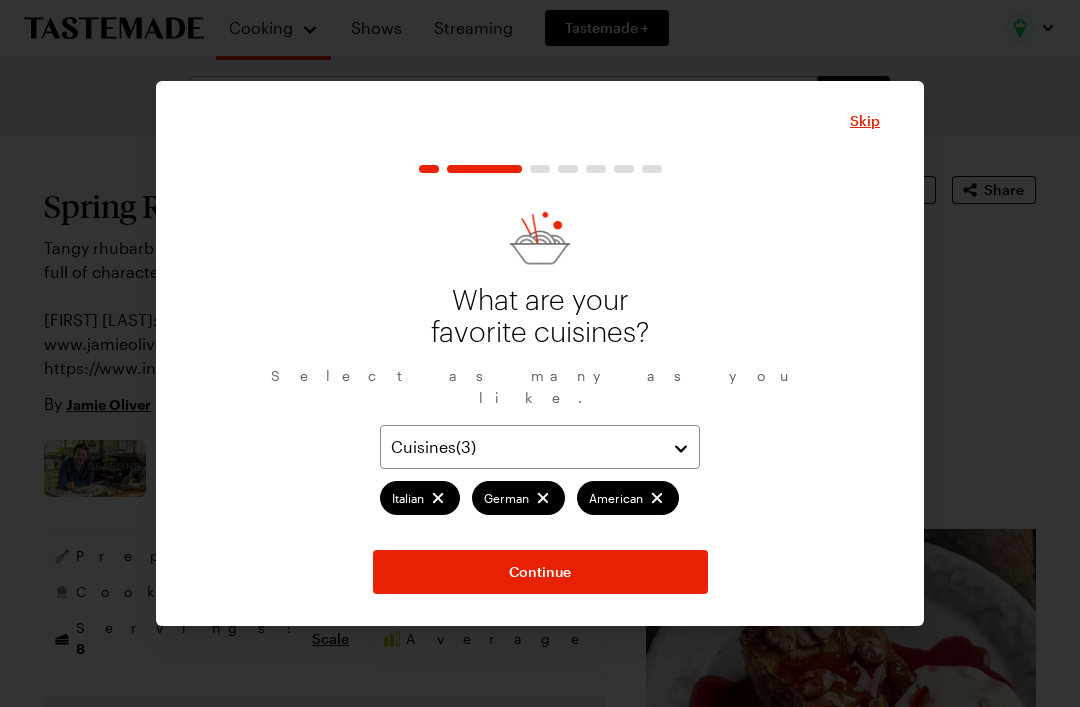 click on "Continue" at bounding box center (540, 572) 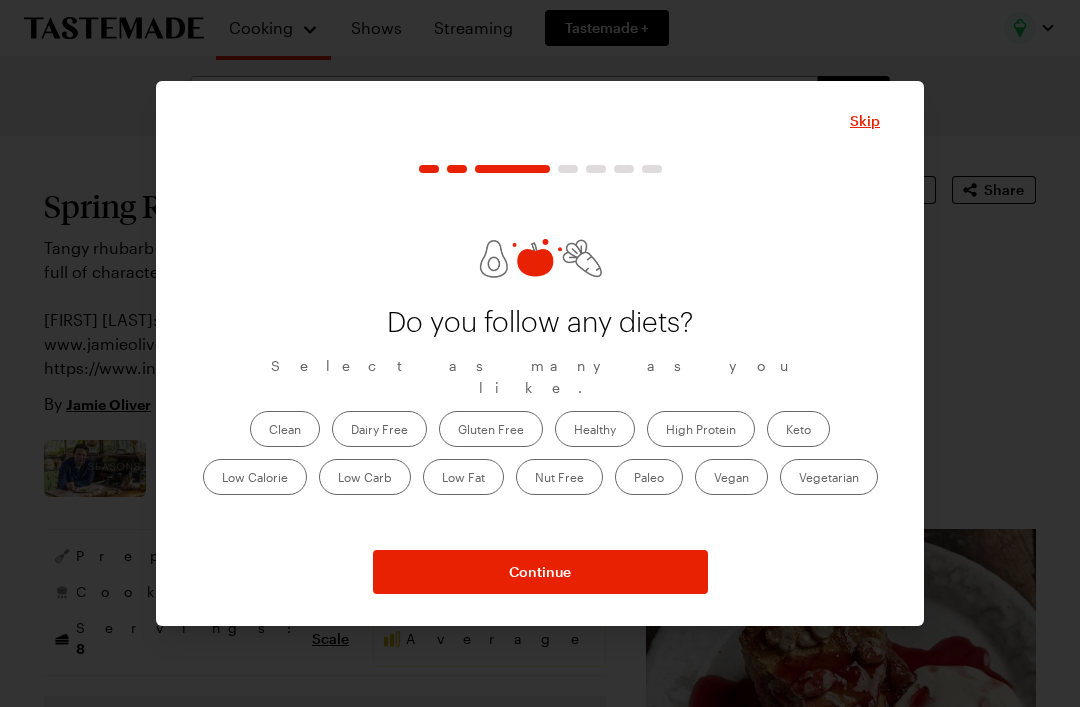 click on "Continue" at bounding box center (540, 572) 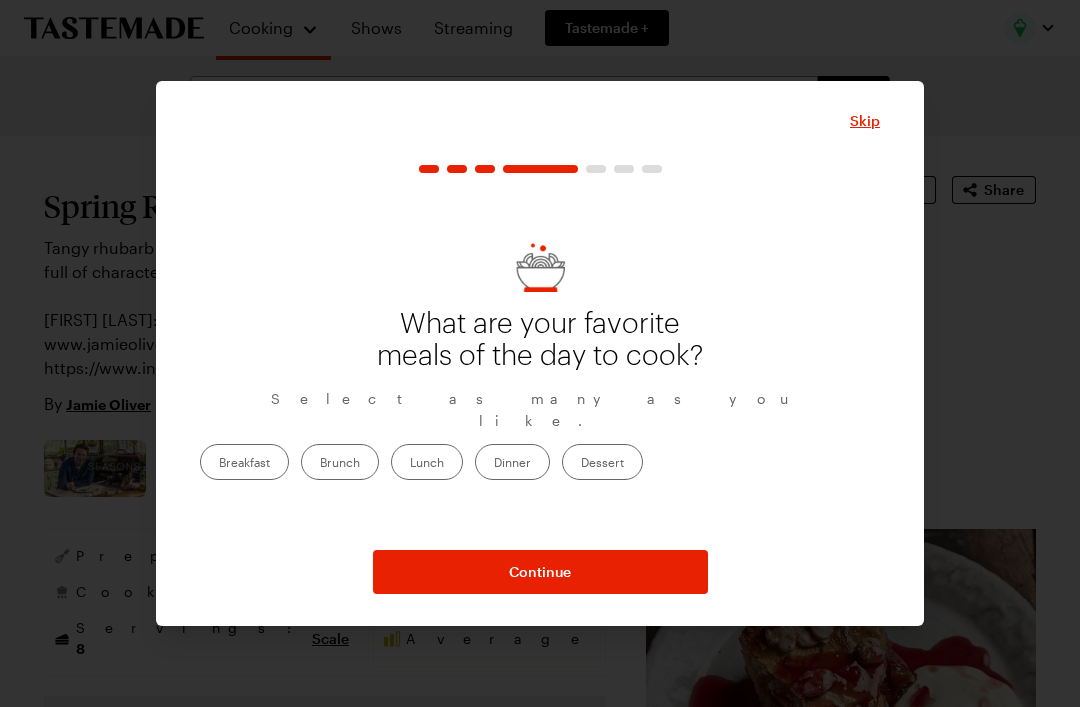 click on "Continue" at bounding box center (540, 572) 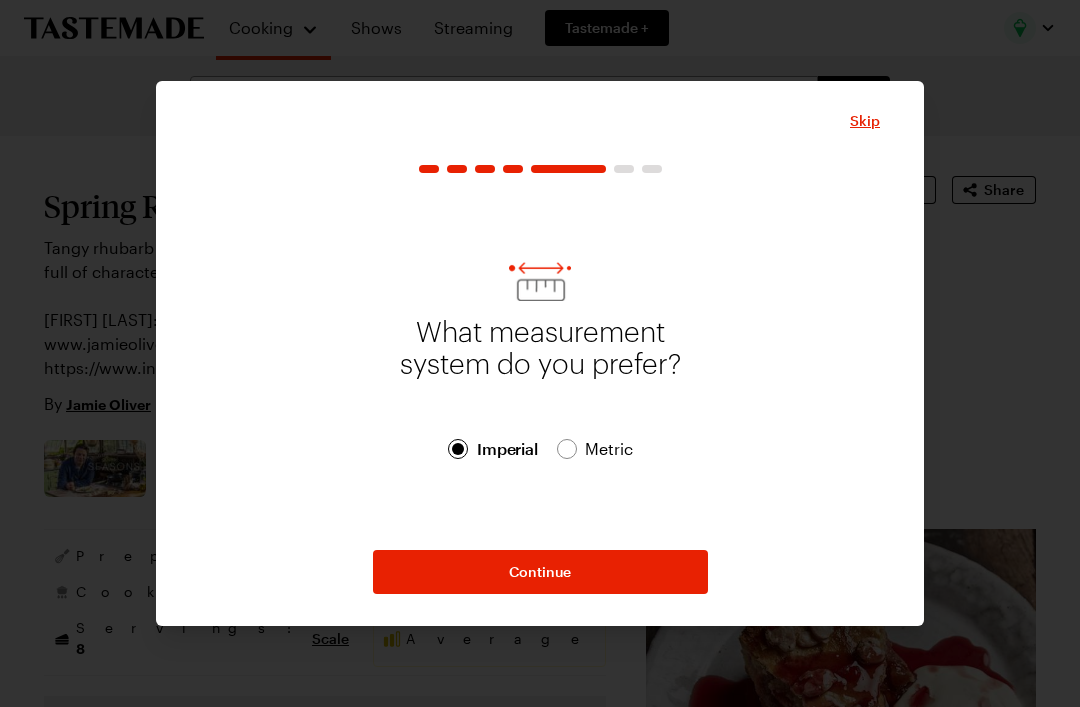 click on "Continue" at bounding box center [540, 572] 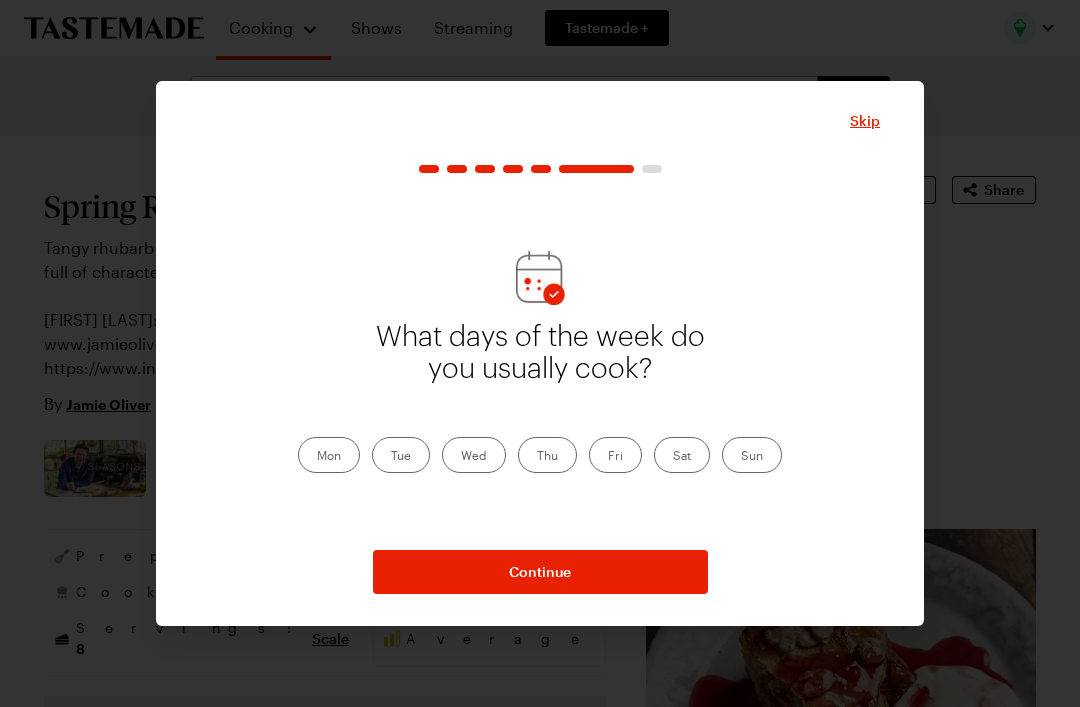 click on "Skip" at bounding box center [865, 121] 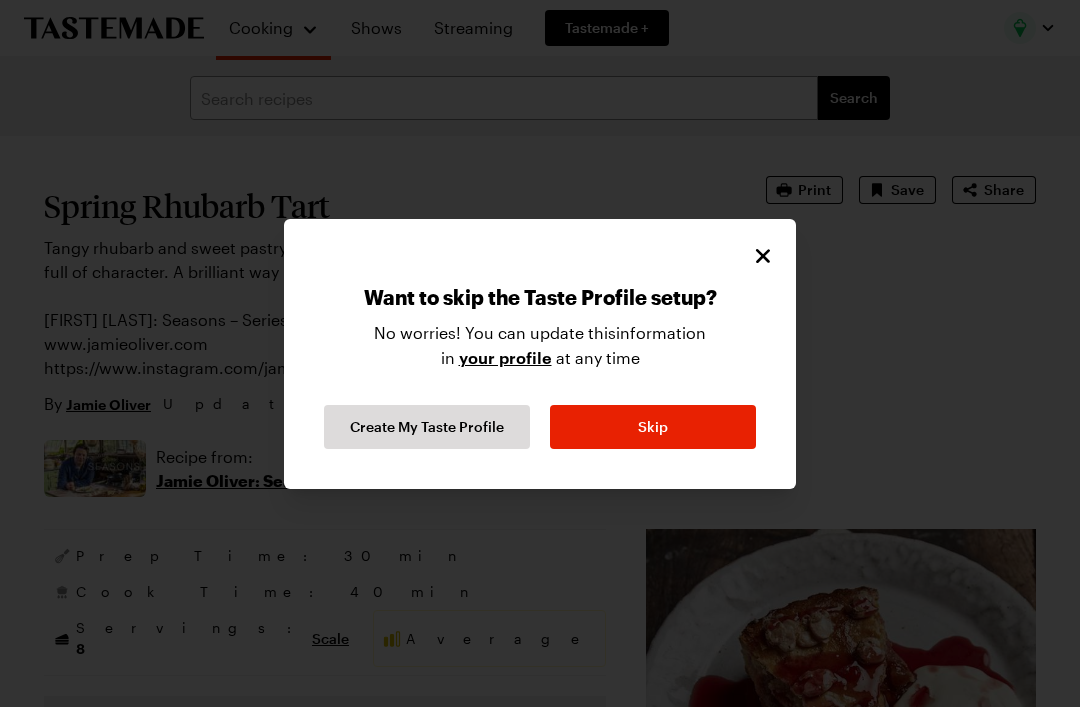 click on "Skip" at bounding box center (653, 427) 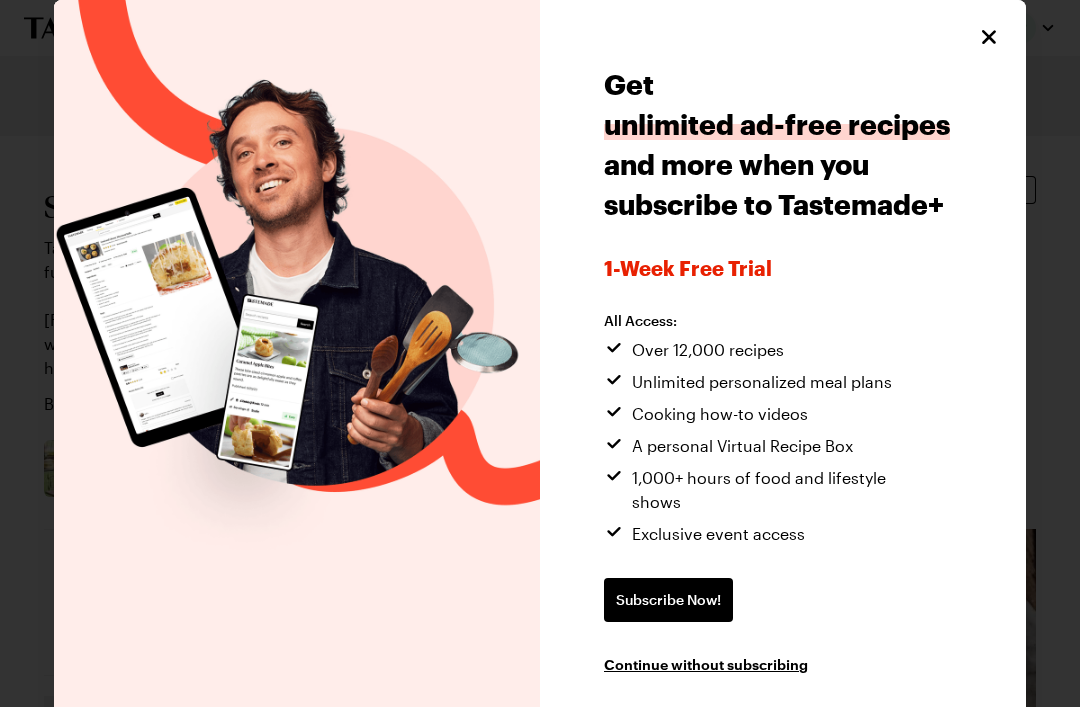 click on "Continue without subscribing" at bounding box center (706, 664) 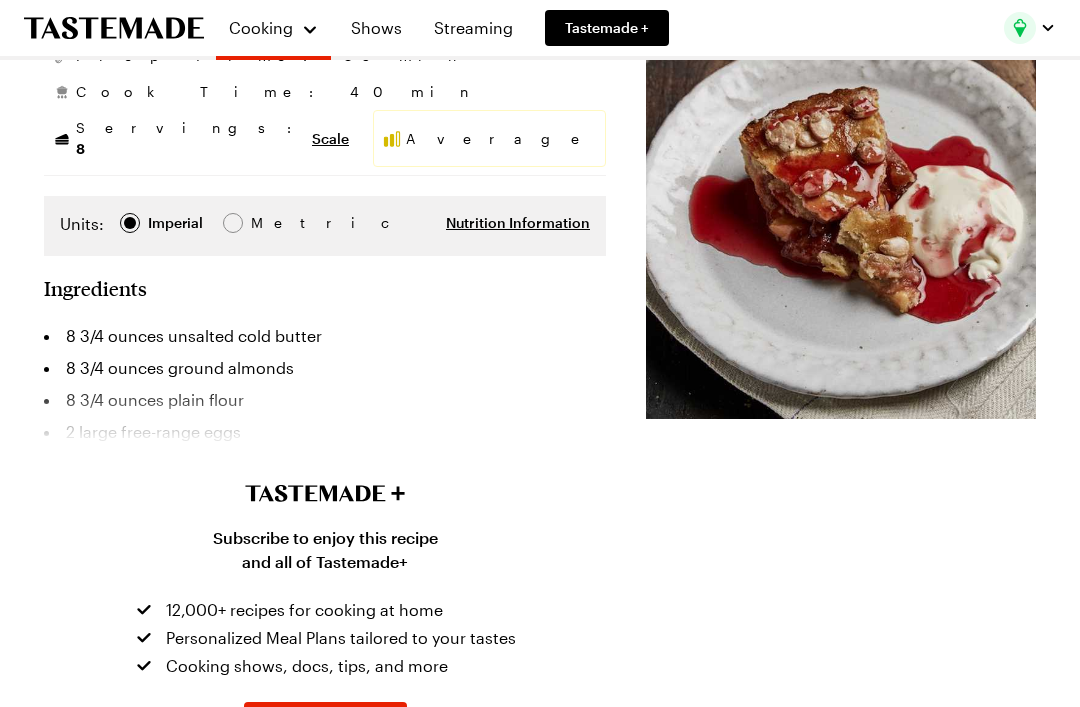 scroll, scrollTop: 505, scrollLeft: 0, axis: vertical 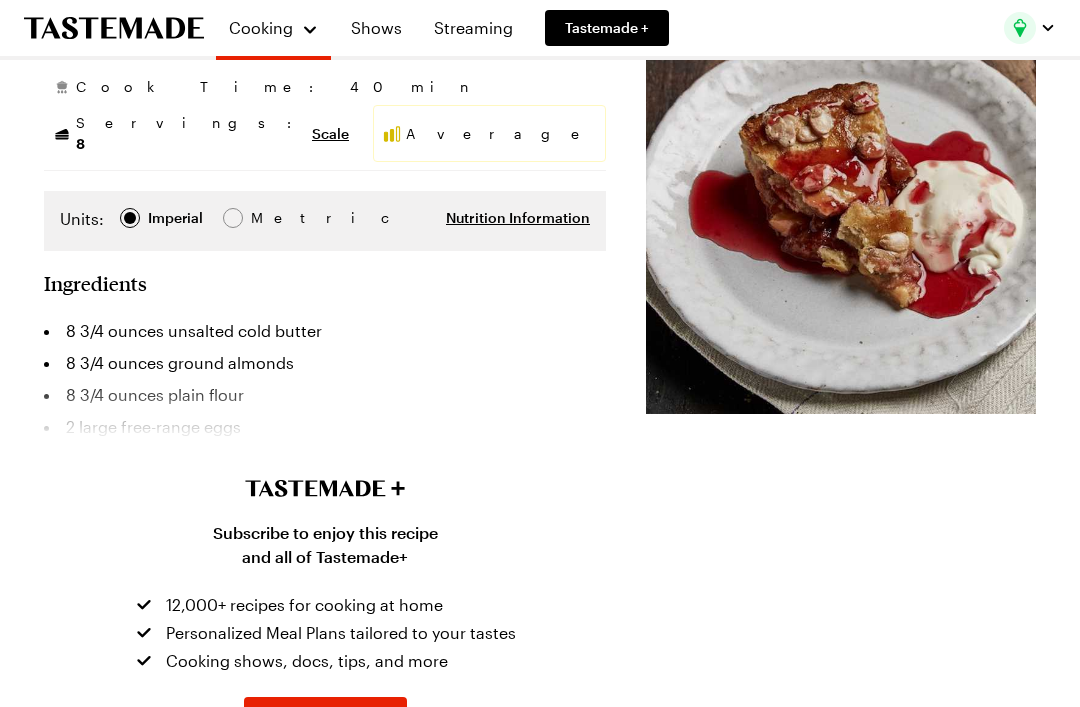 click on "Subscribe to enjoy this recipe and all of Tastemade+ 12,000+ recipes for cooking at home Personalized Meal Plans tailored to your tastes Cooking shows, docs, tips, and more Start 7-Day Free Trial No payment due now. Cancel anytime." at bounding box center (325, 572) 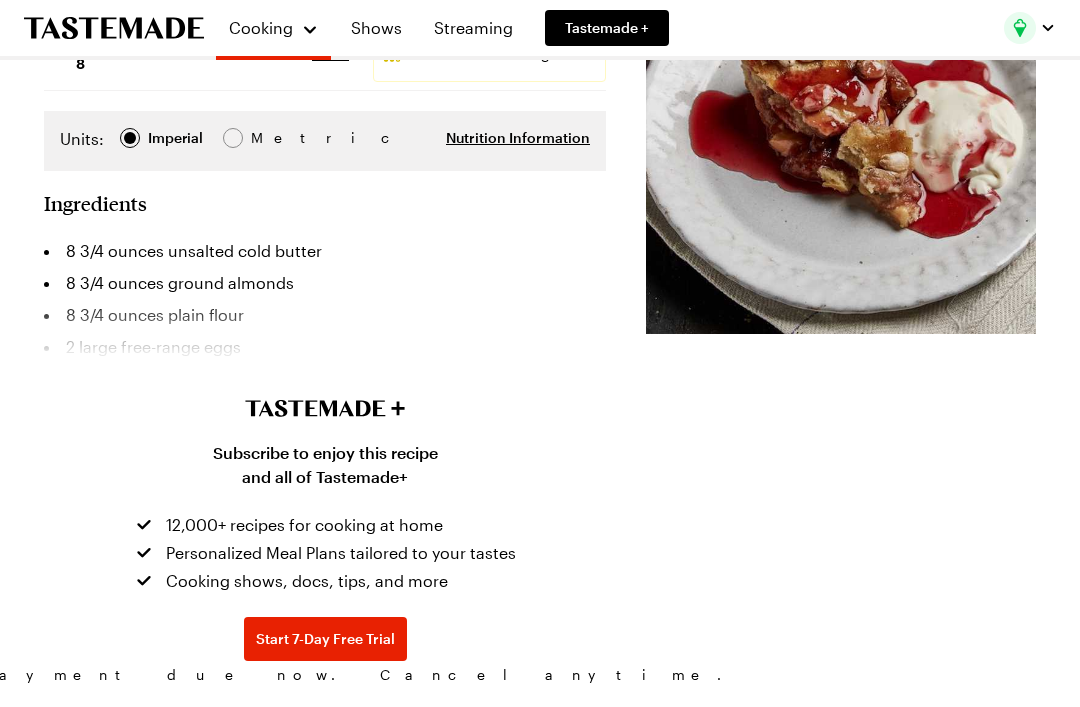 type on "x" 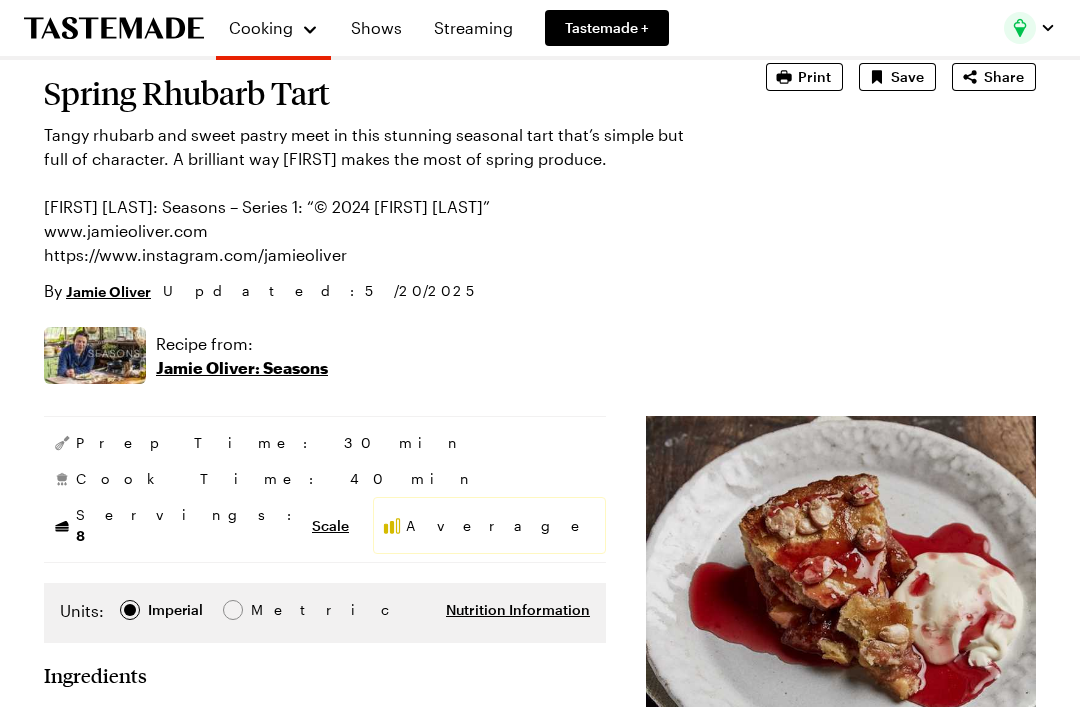 scroll, scrollTop: 0, scrollLeft: 0, axis: both 